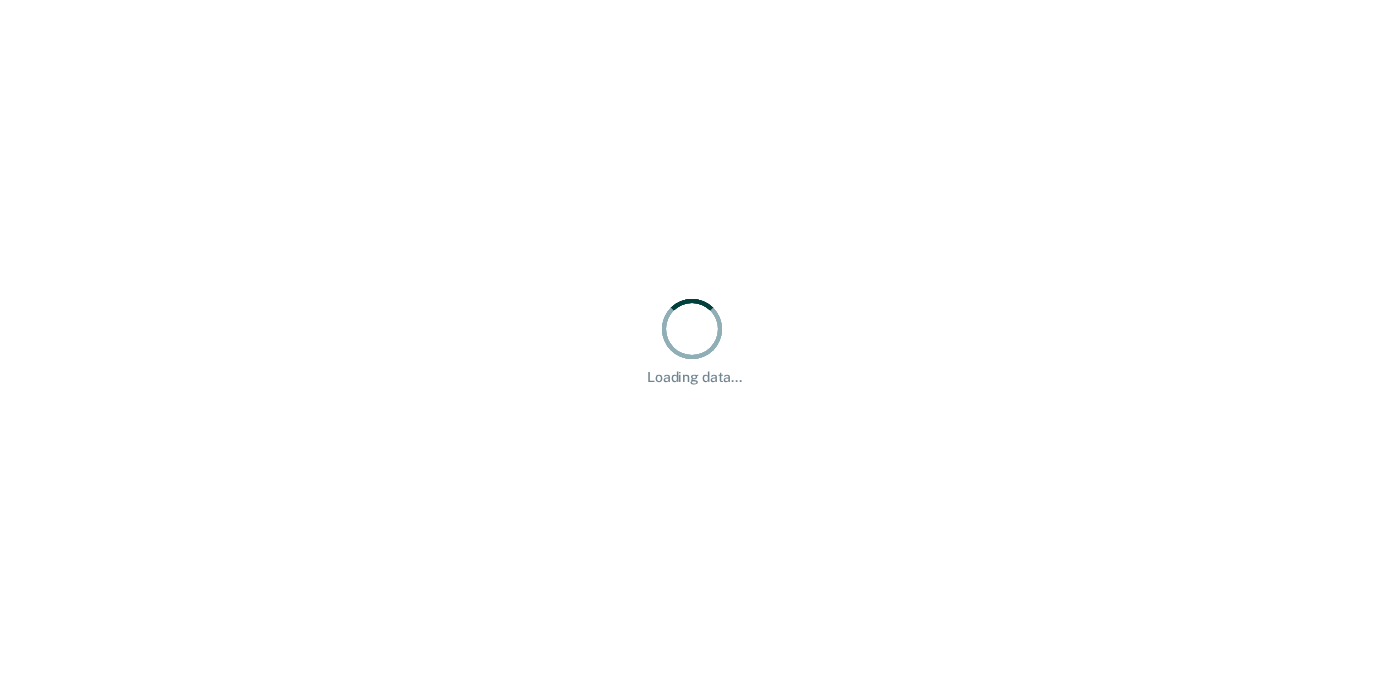 scroll, scrollTop: 0, scrollLeft: 0, axis: both 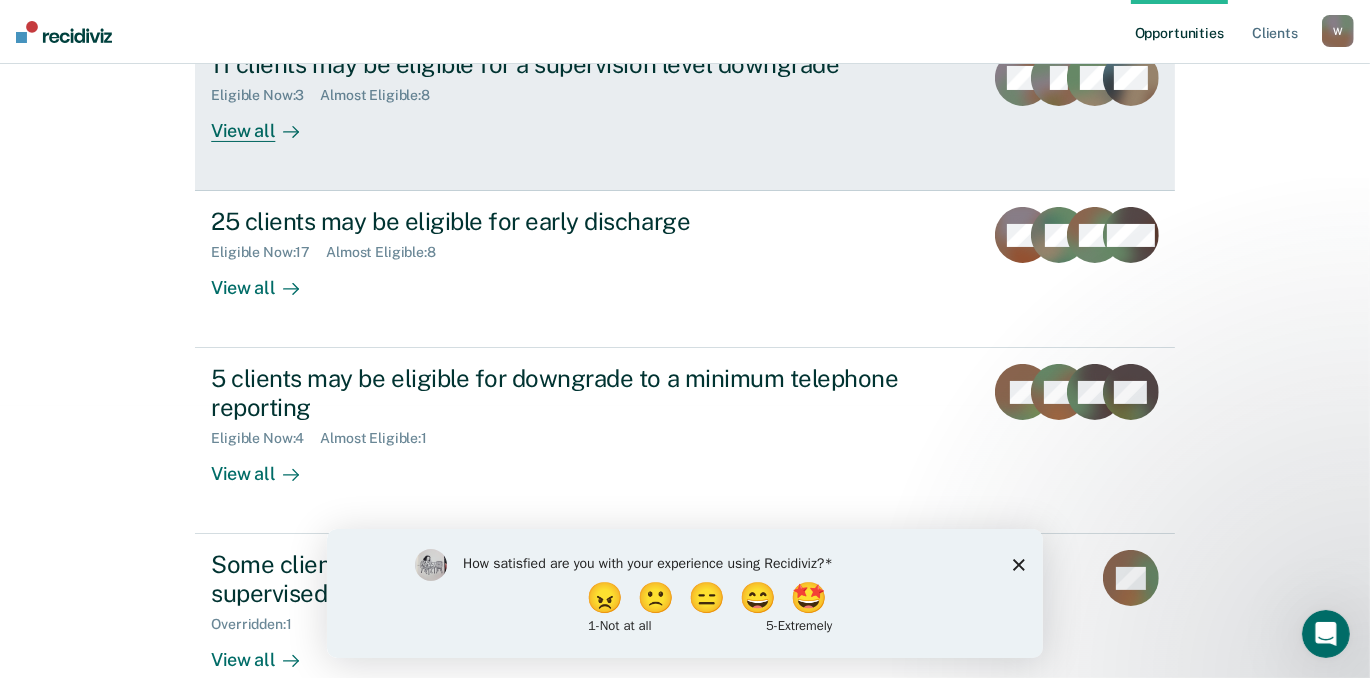 click on "View all" at bounding box center [267, 123] 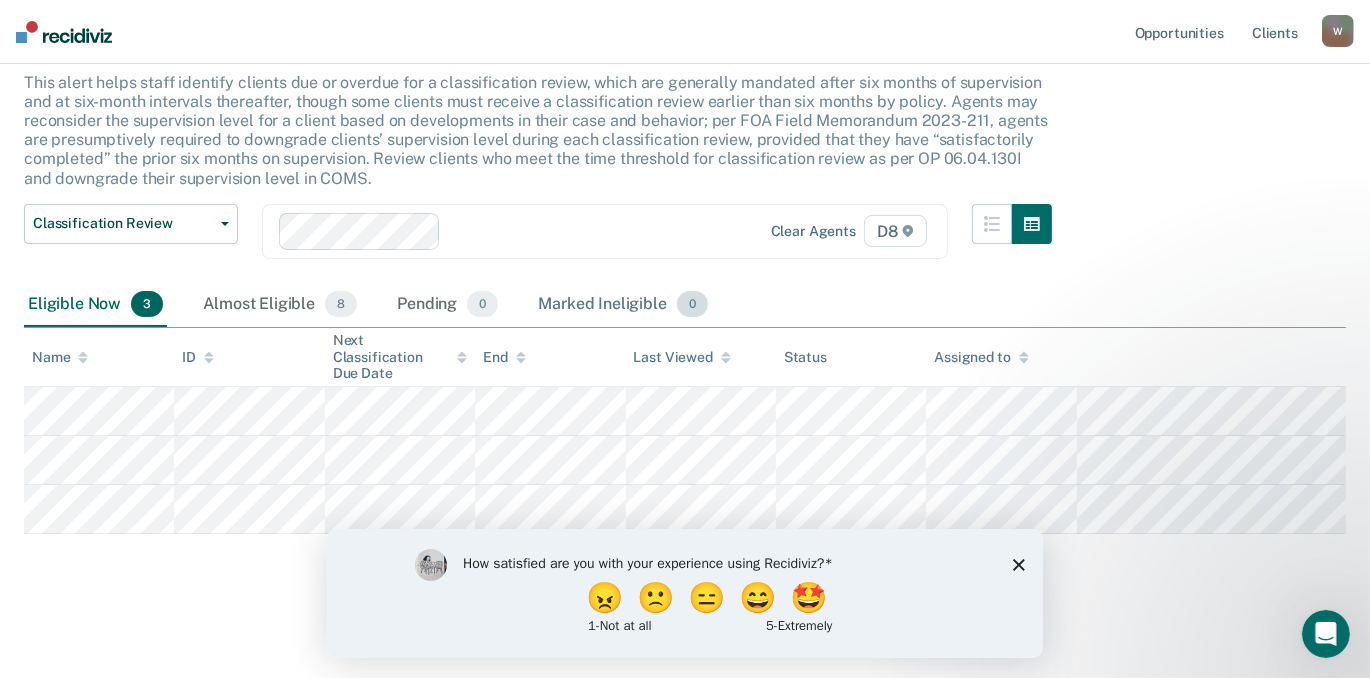 scroll, scrollTop: 0, scrollLeft: 0, axis: both 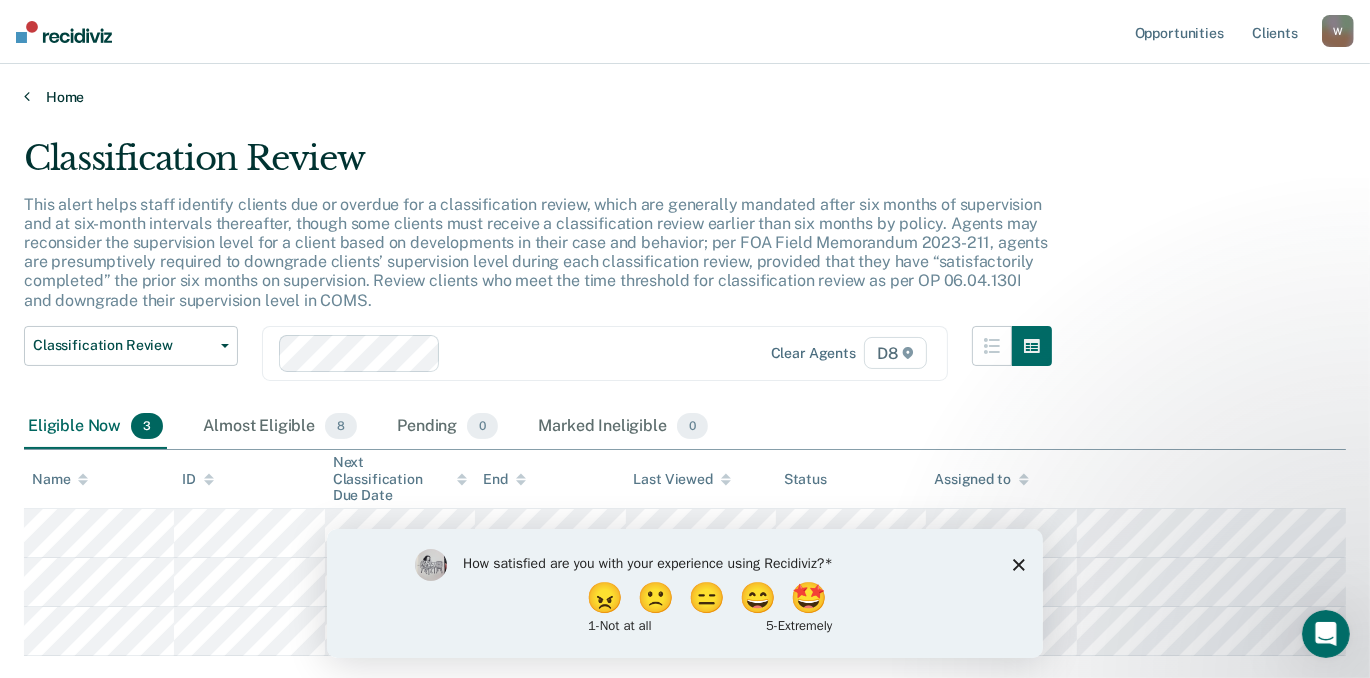 click at bounding box center [27, 96] 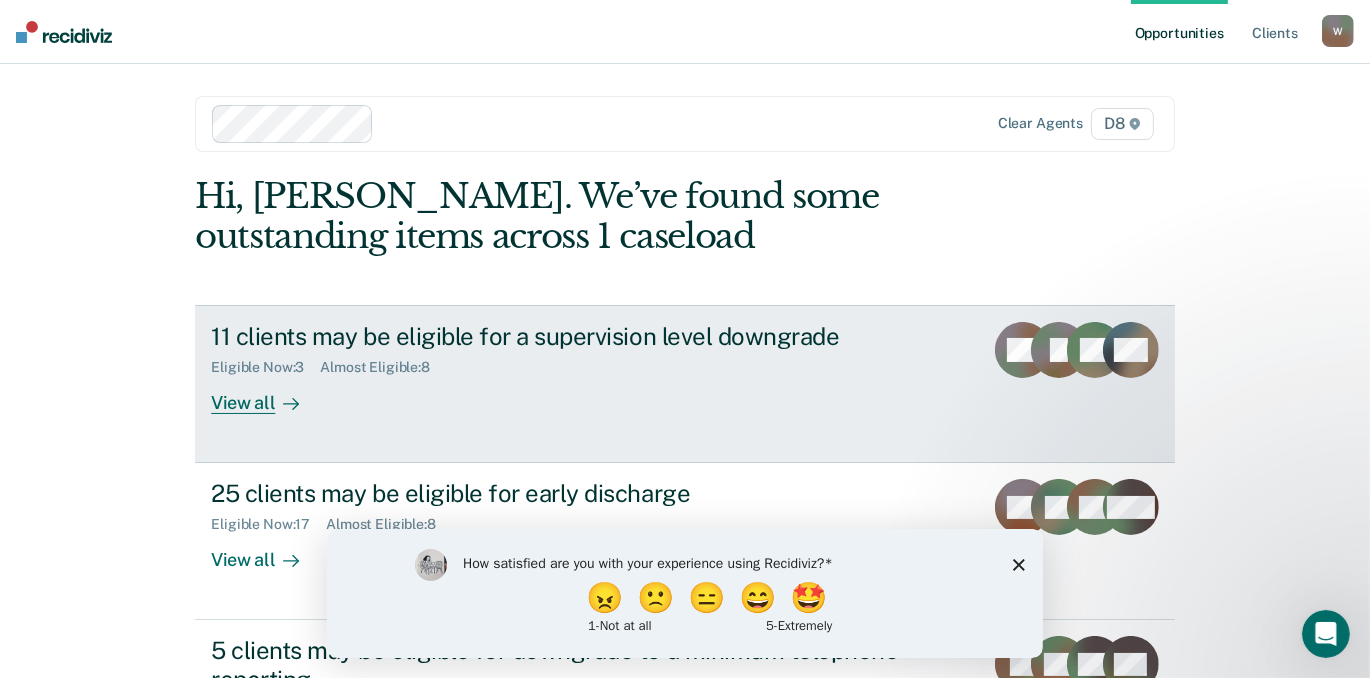 scroll, scrollTop: 181, scrollLeft: 0, axis: vertical 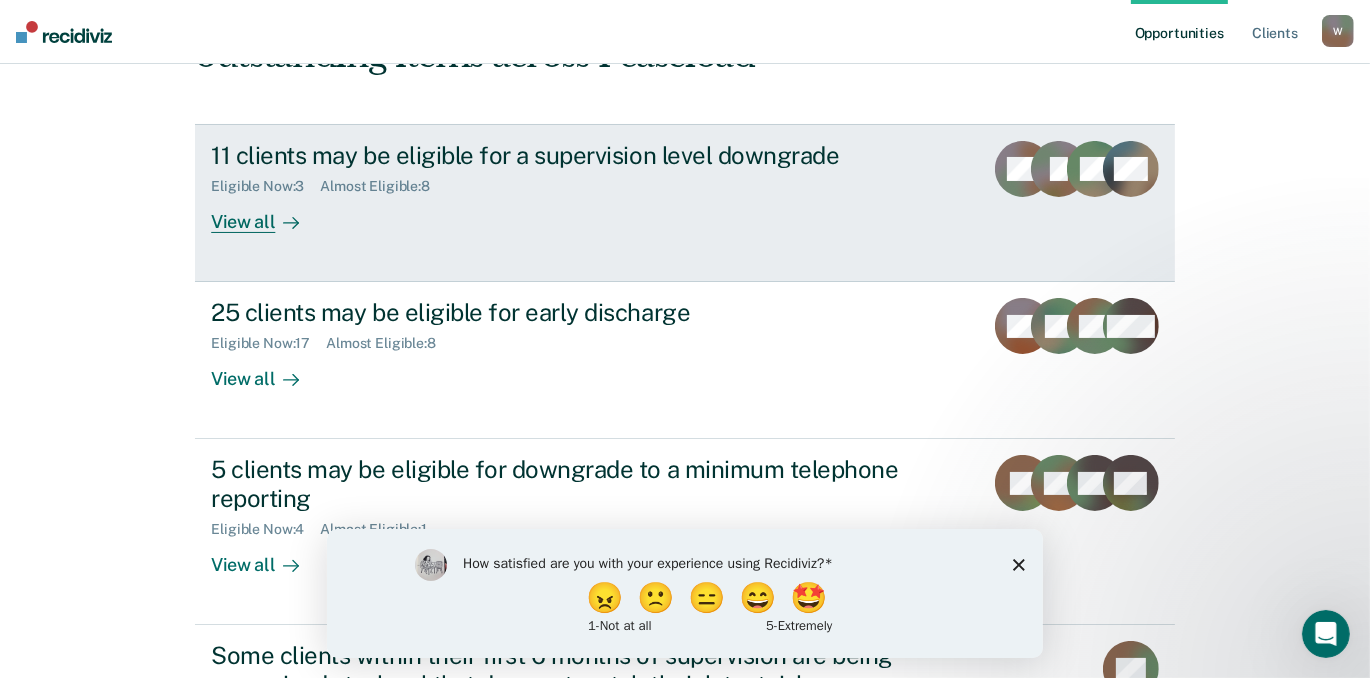 click on "View all" at bounding box center [267, 214] 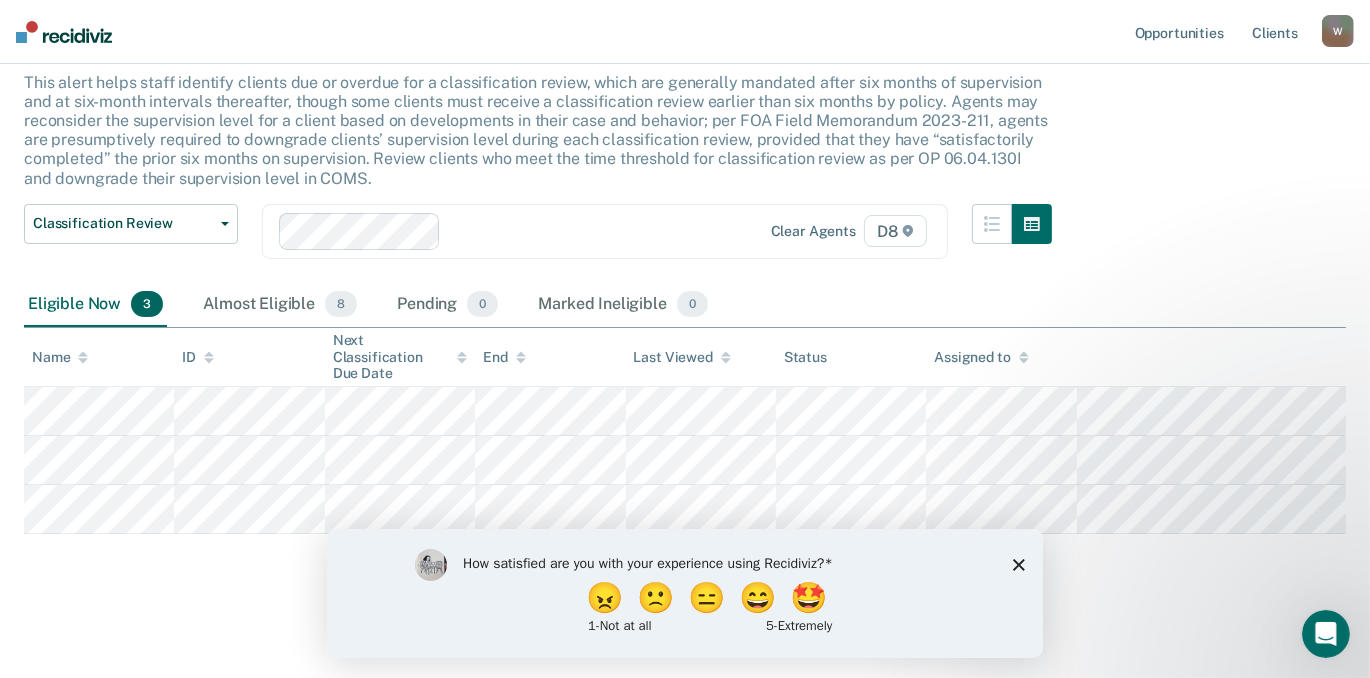 scroll, scrollTop: 340, scrollLeft: 0, axis: vertical 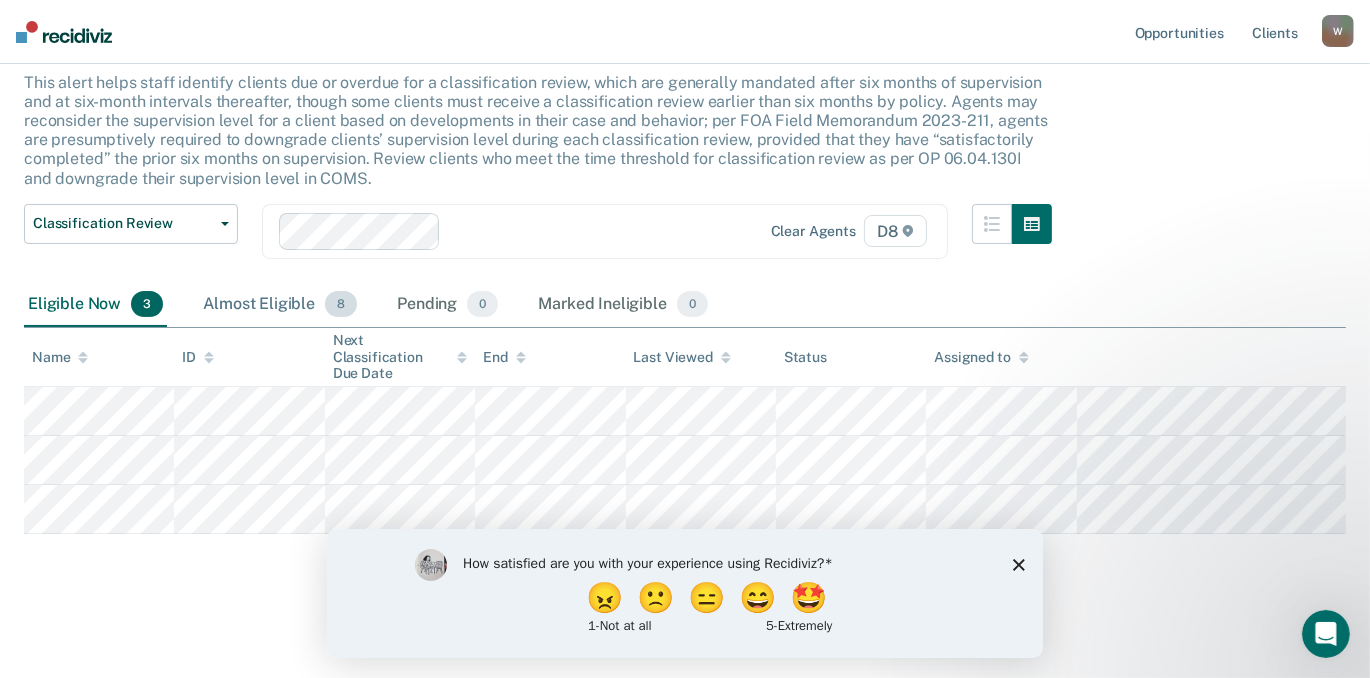 click on "Almost Eligible 8" at bounding box center (280, 305) 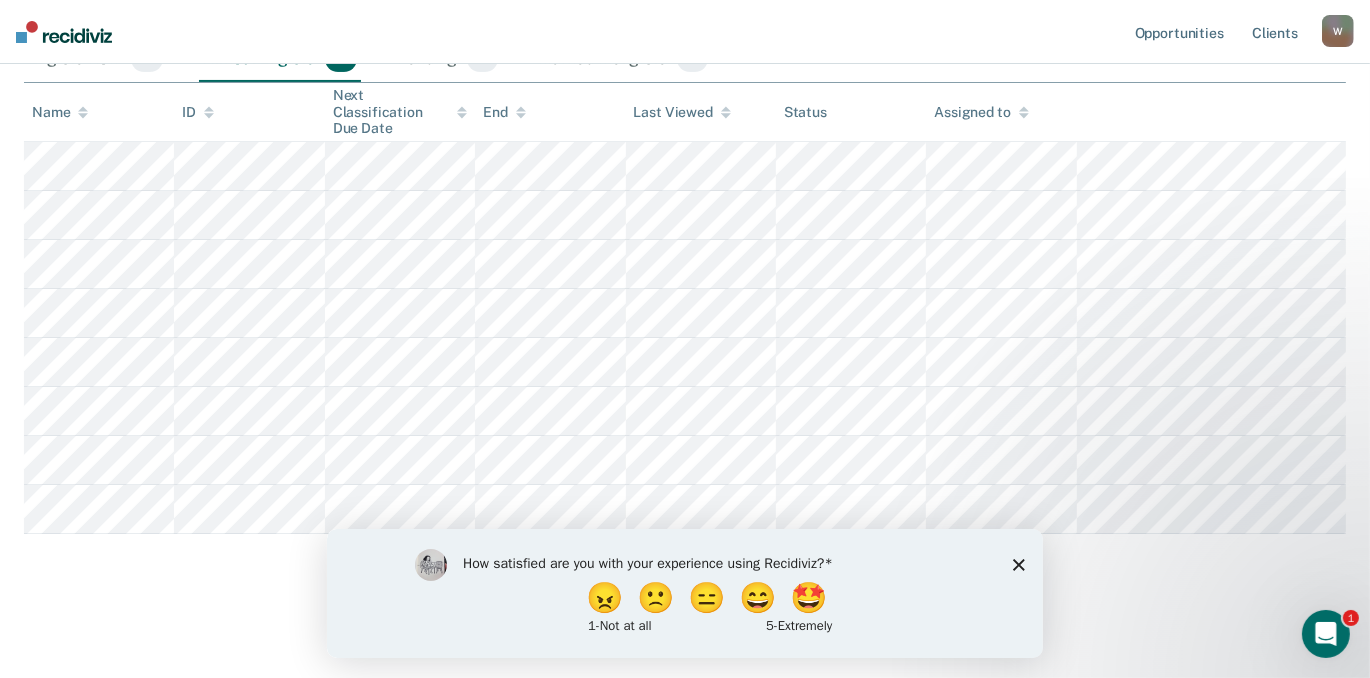 scroll, scrollTop: 584, scrollLeft: 0, axis: vertical 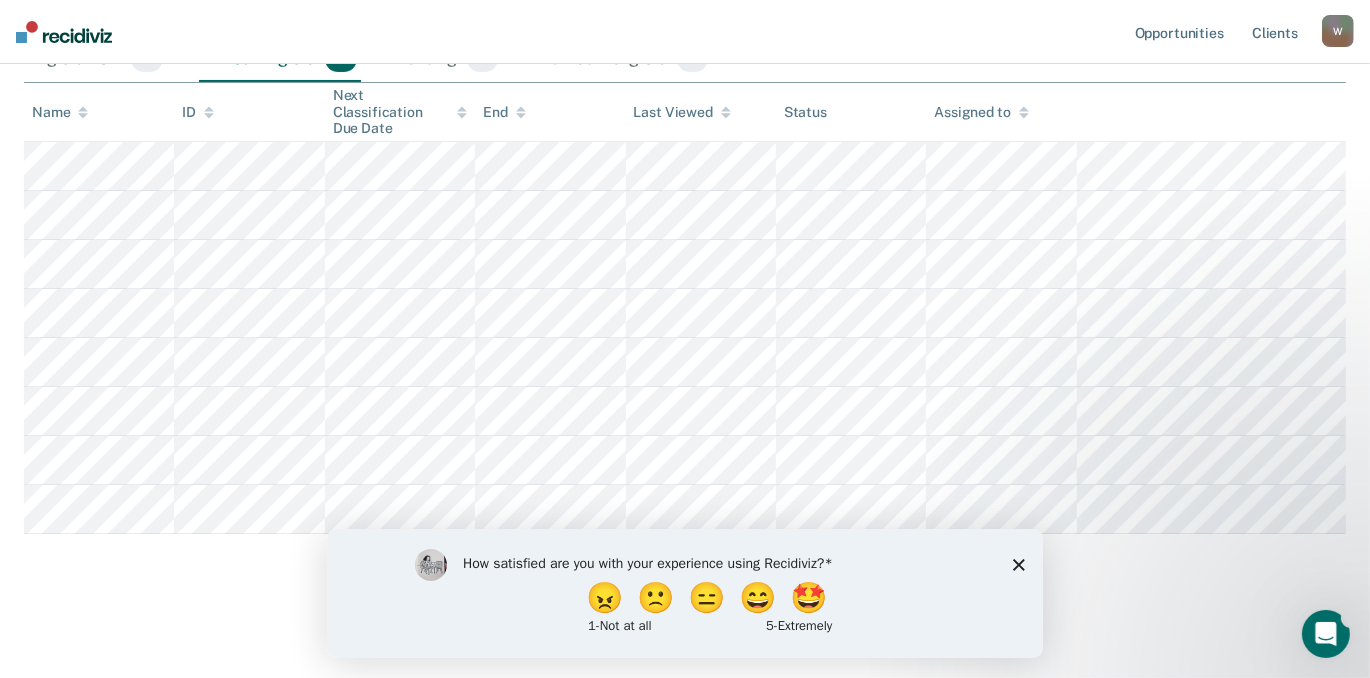 click 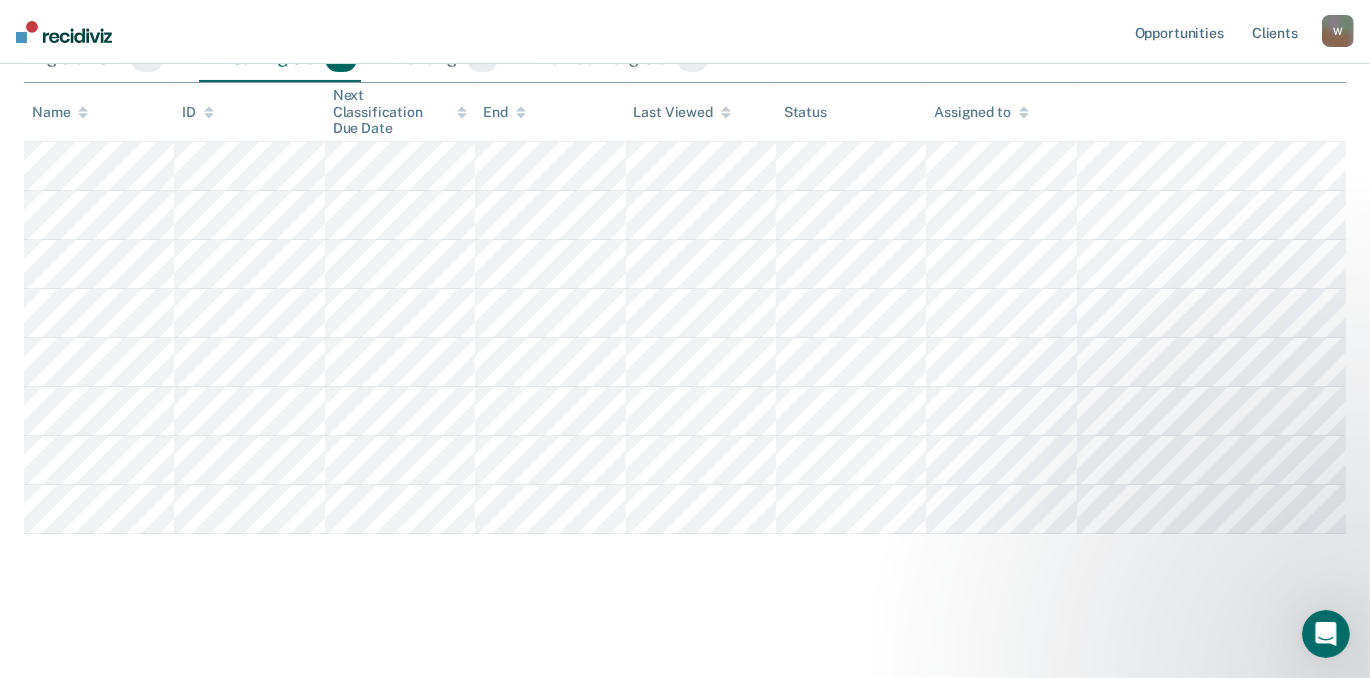 scroll, scrollTop: 402, scrollLeft: 0, axis: vertical 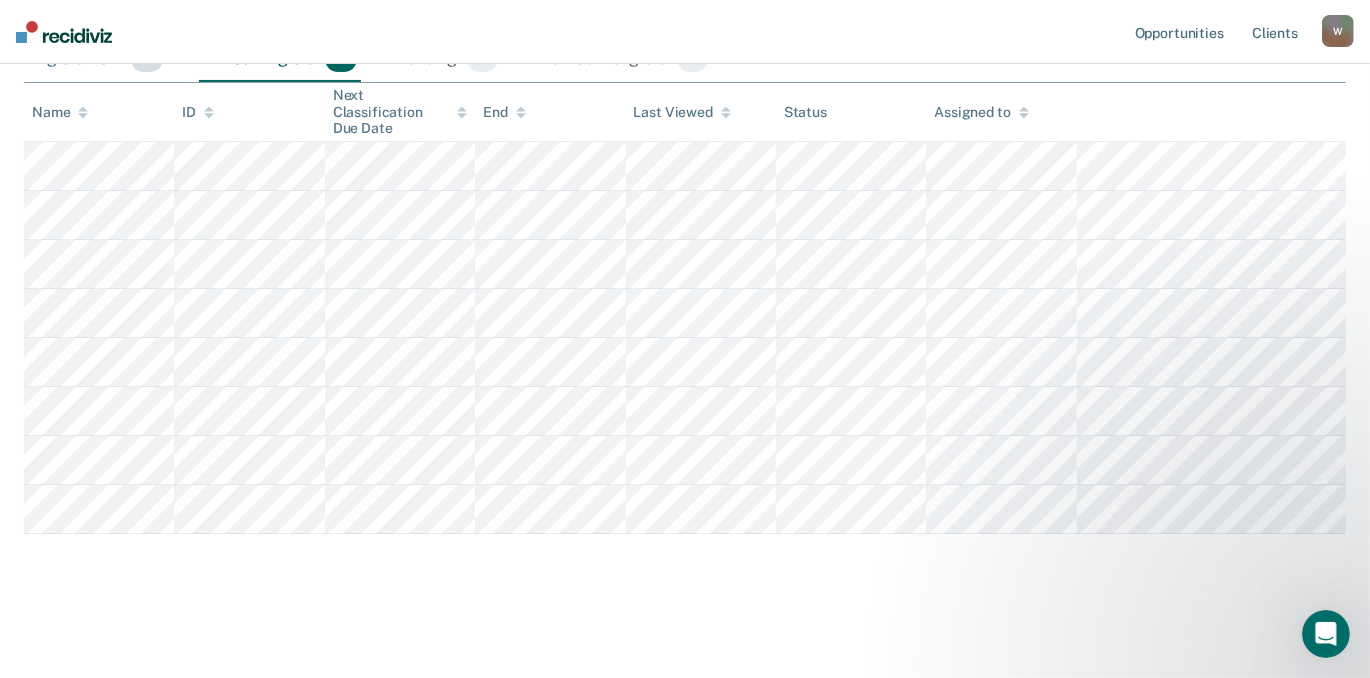 click on "Eligible Now 3" at bounding box center [95, 60] 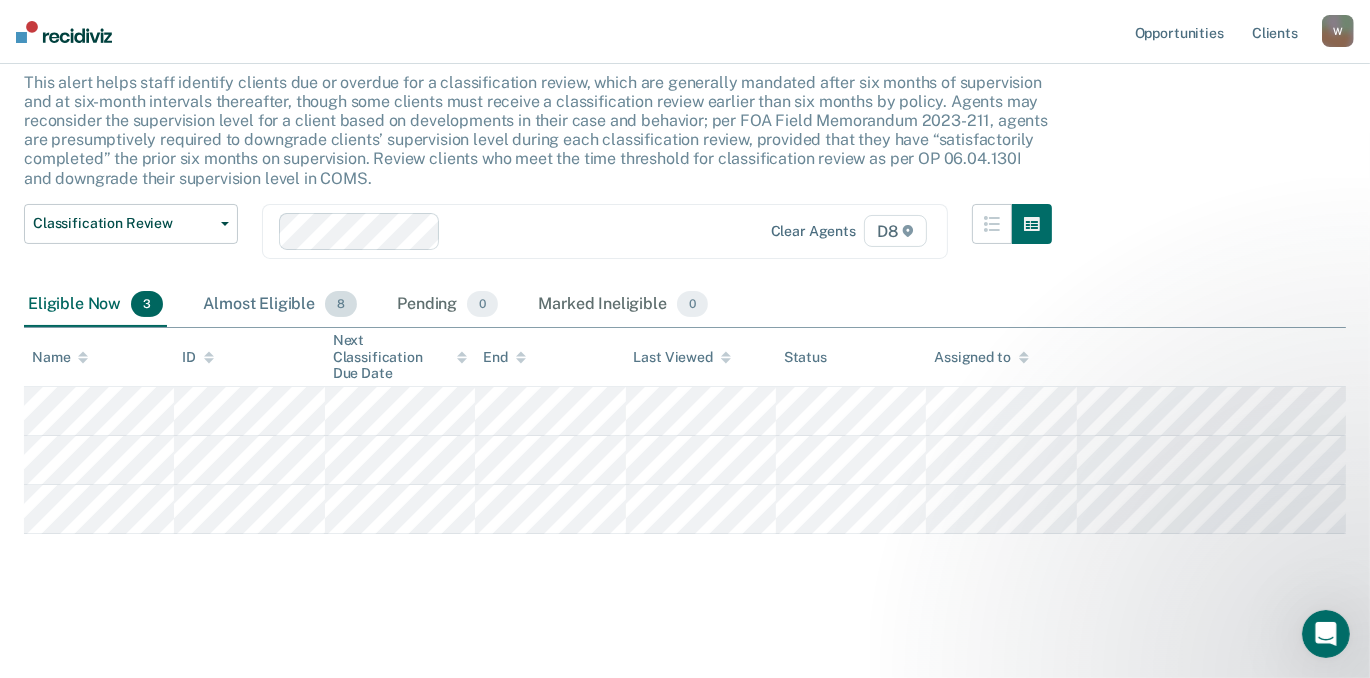 click on "Almost Eligible 8" at bounding box center (280, 305) 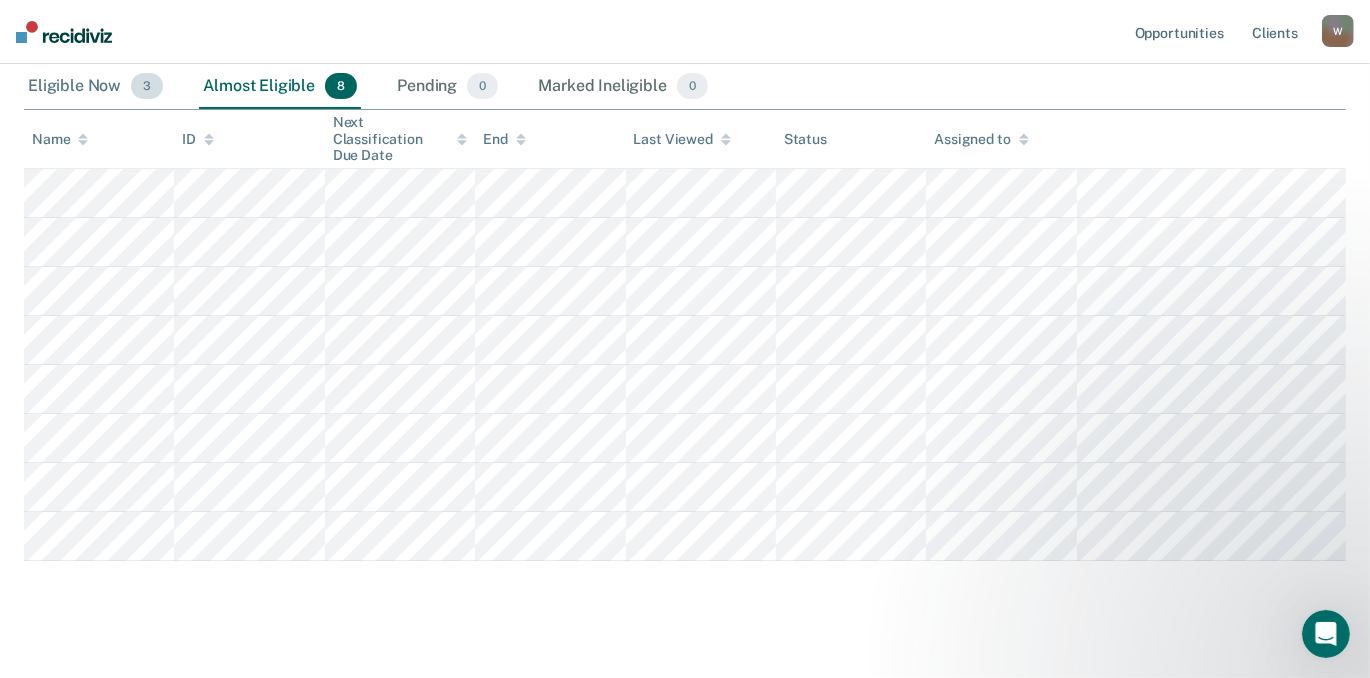 click on "Eligible Now 3" at bounding box center [95, 87] 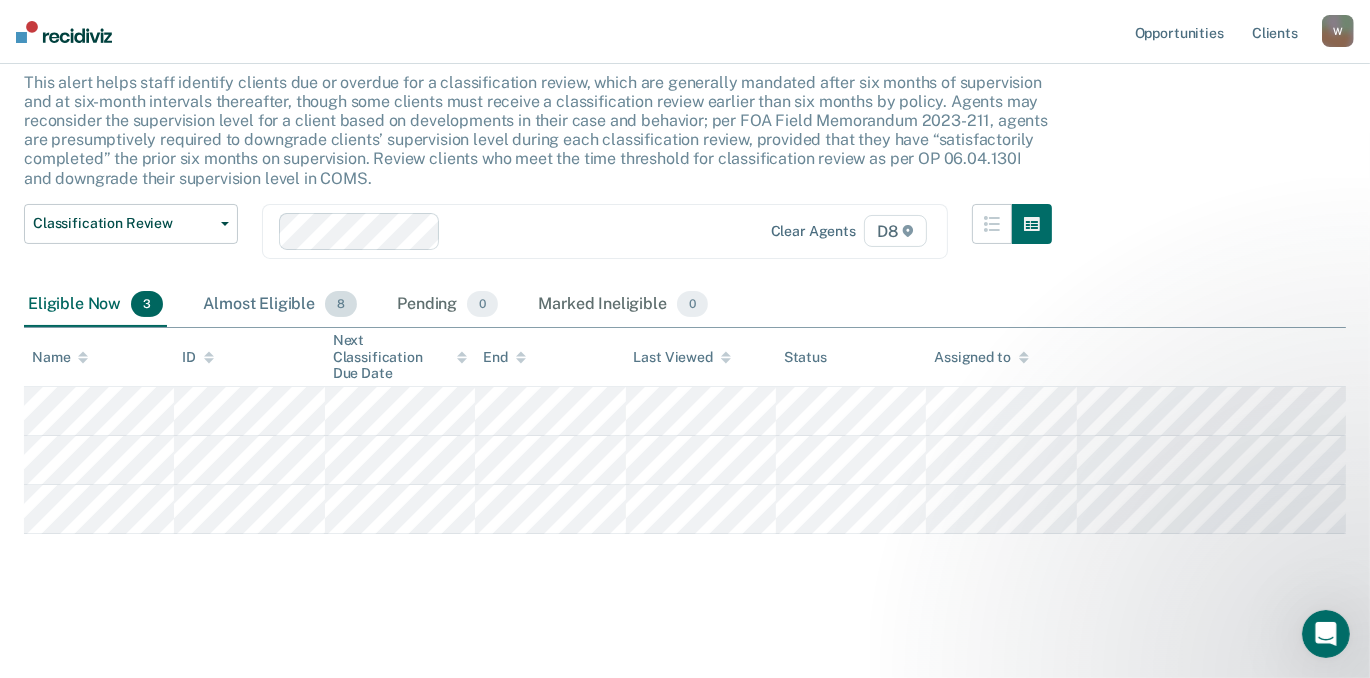 click on "Almost Eligible 8" at bounding box center [280, 305] 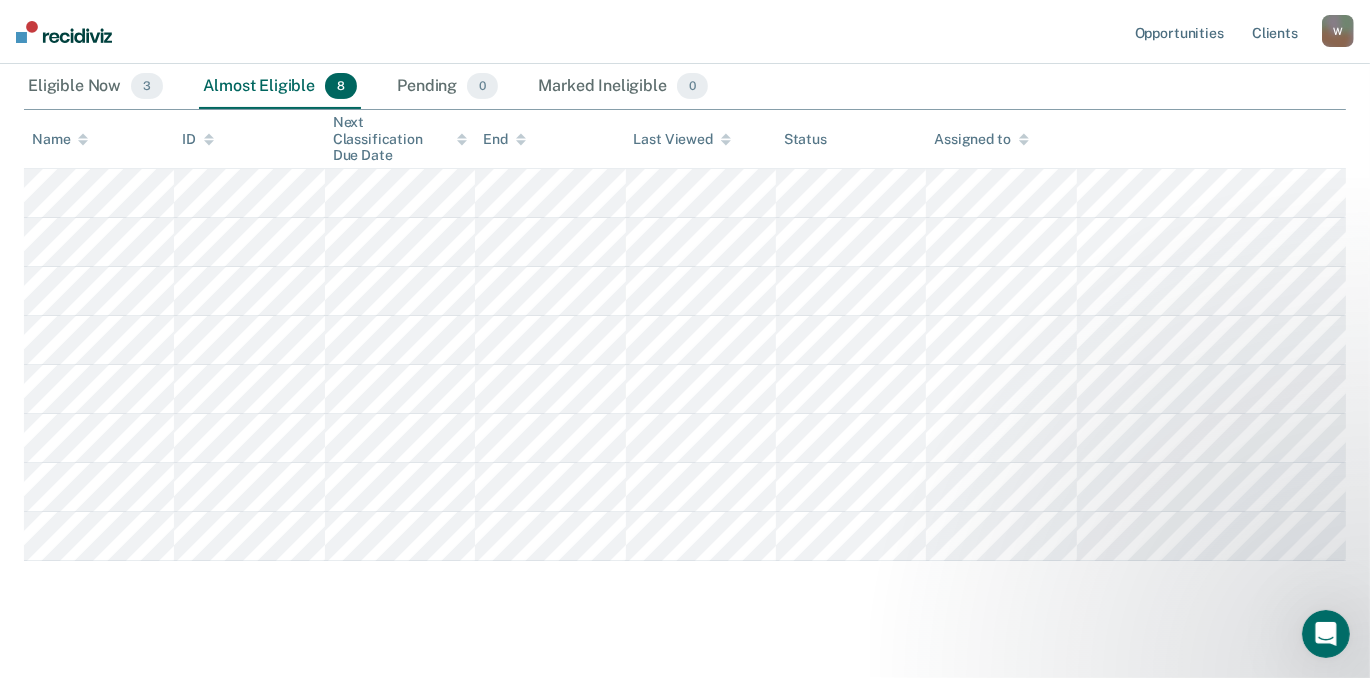 drag, startPoint x: 281, startPoint y: 170, endPoint x: 232, endPoint y: 162, distance: 49.648766 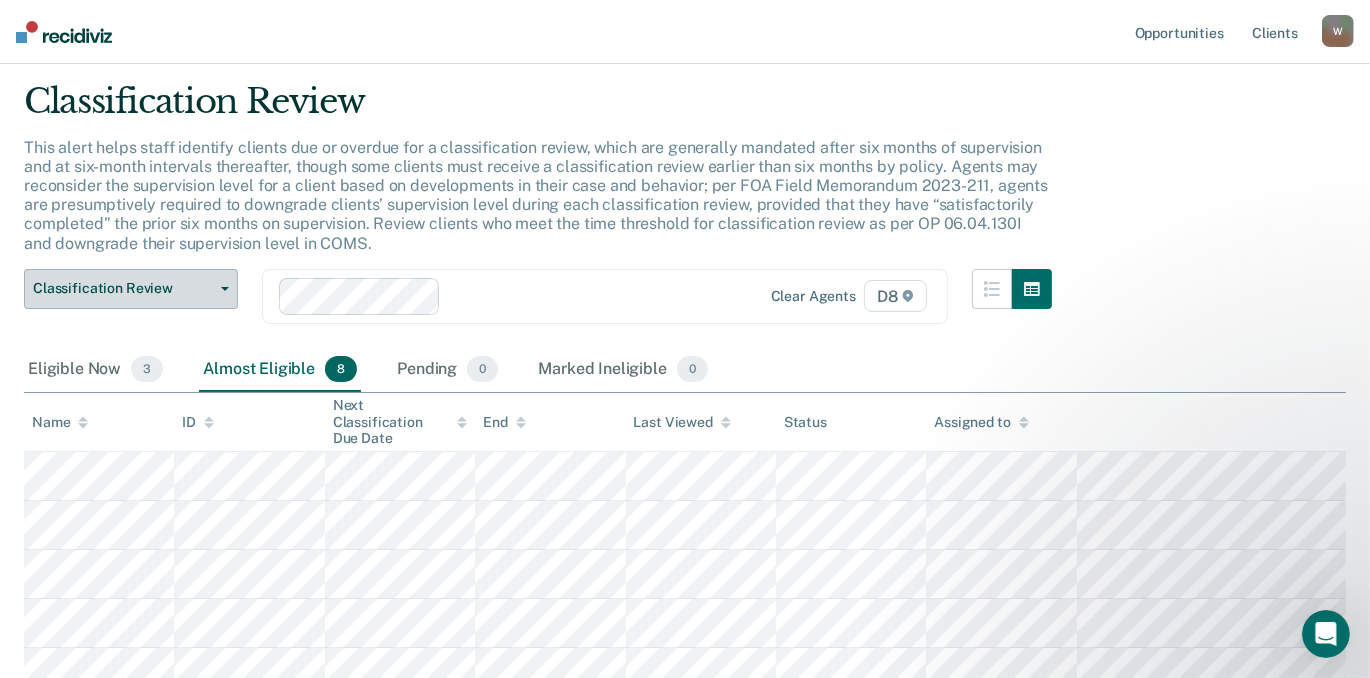 scroll, scrollTop: 0, scrollLeft: 0, axis: both 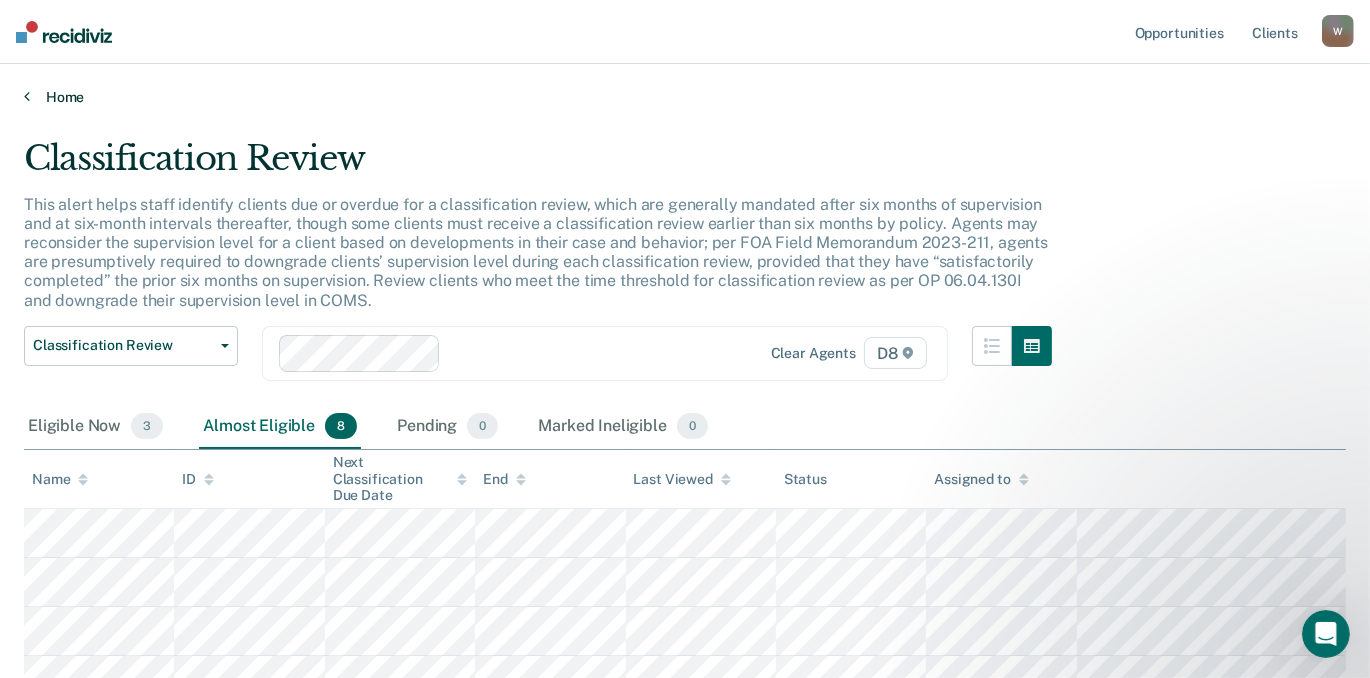 click on "Home" at bounding box center (685, 97) 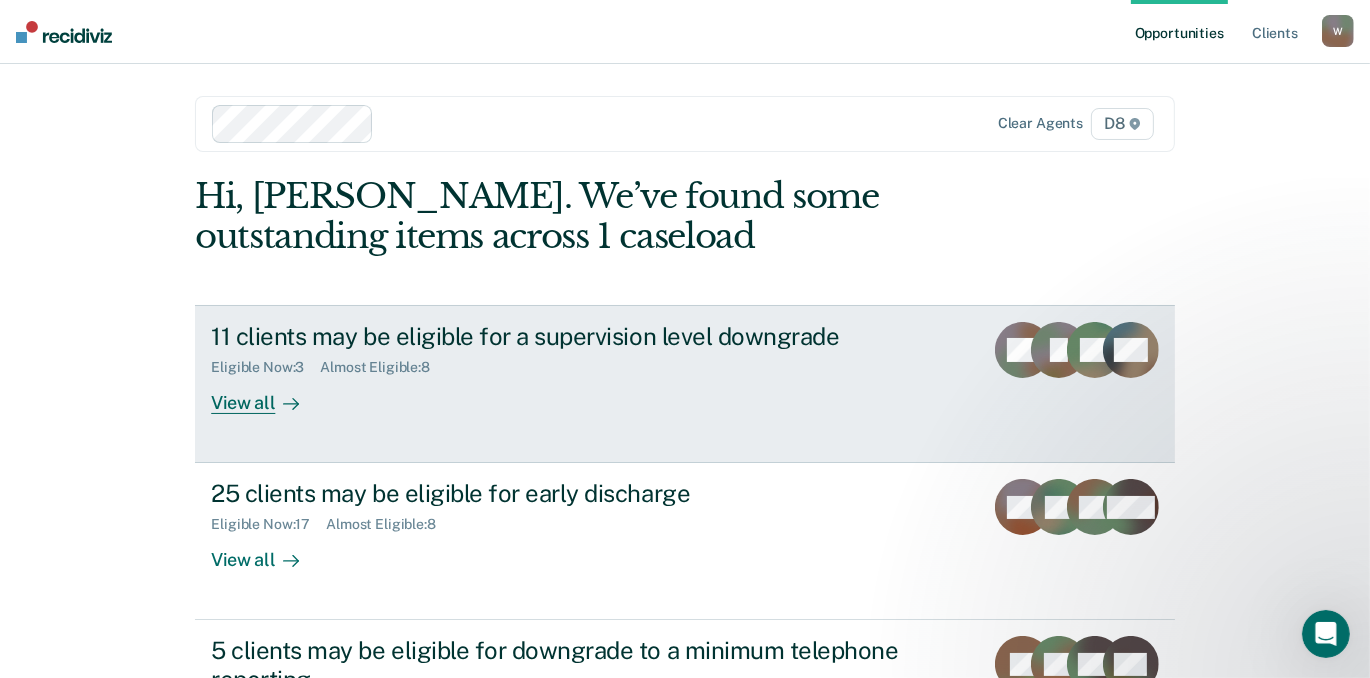click on "View all" at bounding box center [267, 395] 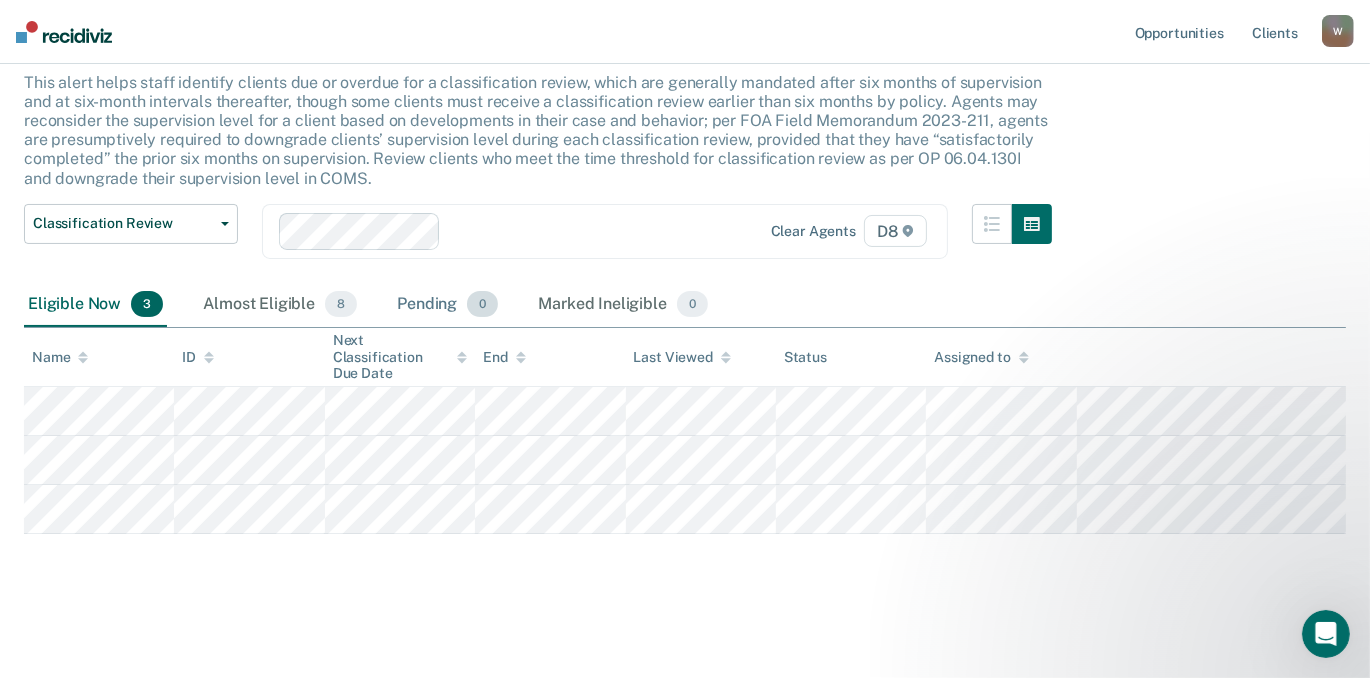 scroll, scrollTop: 340, scrollLeft: 0, axis: vertical 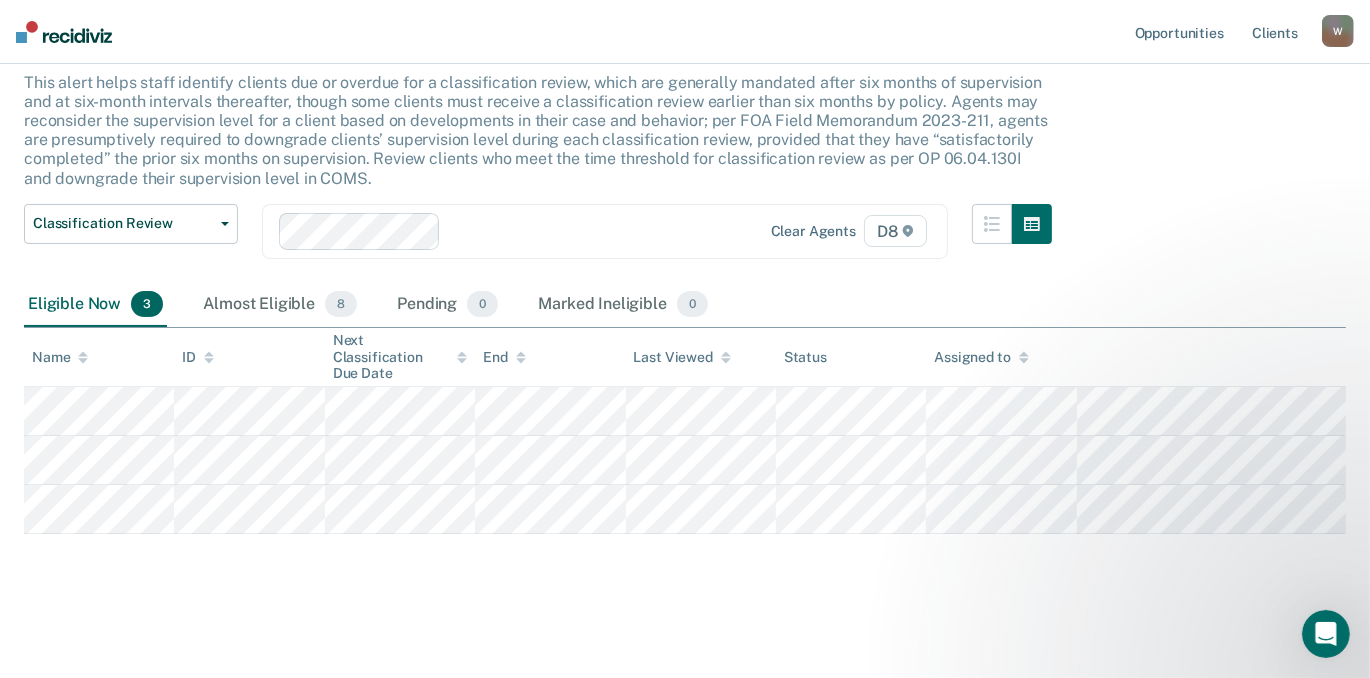 drag, startPoint x: 669, startPoint y: 144, endPoint x: 189, endPoint y: 587, distance: 653.1837 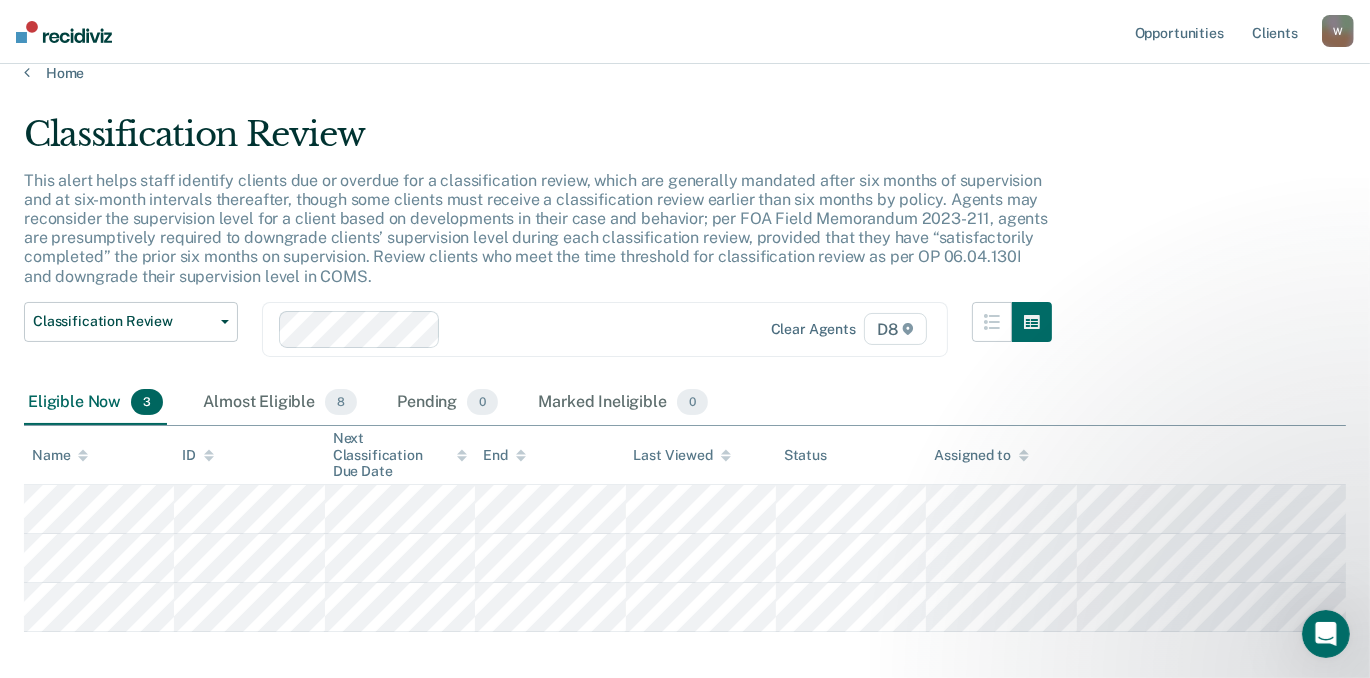 scroll, scrollTop: 0, scrollLeft: 0, axis: both 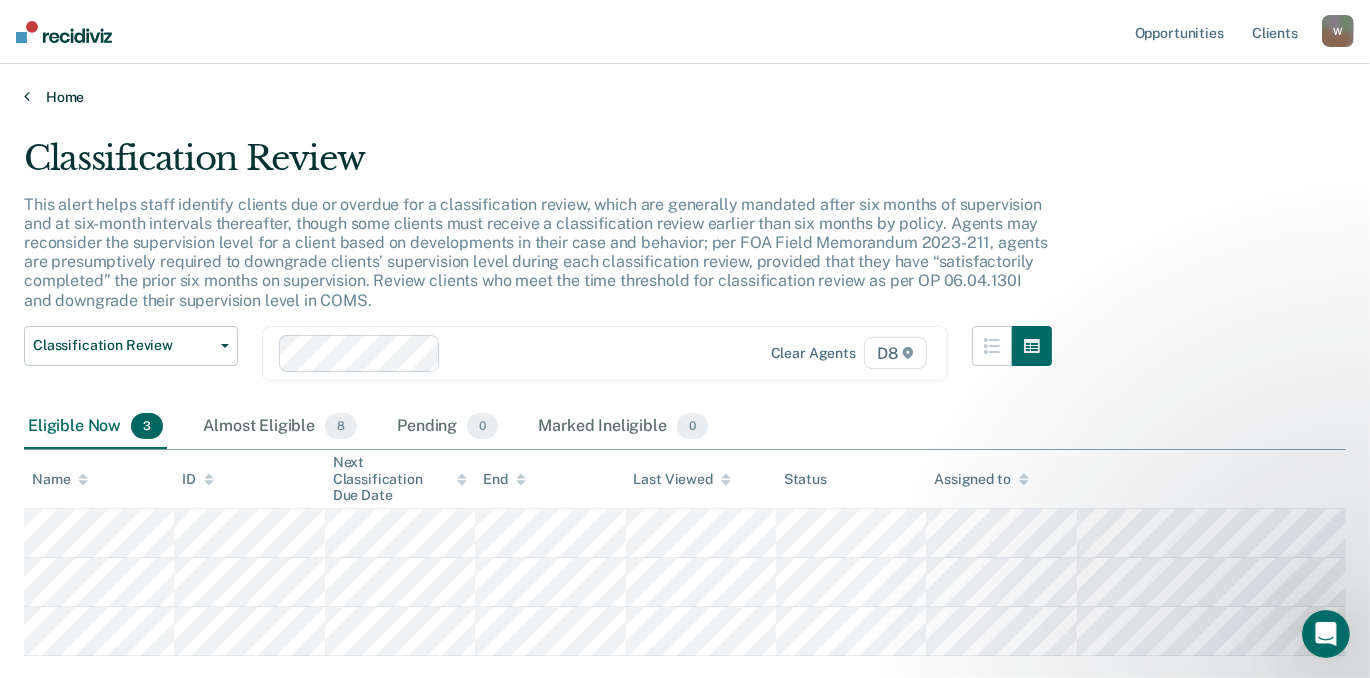 click at bounding box center [27, 96] 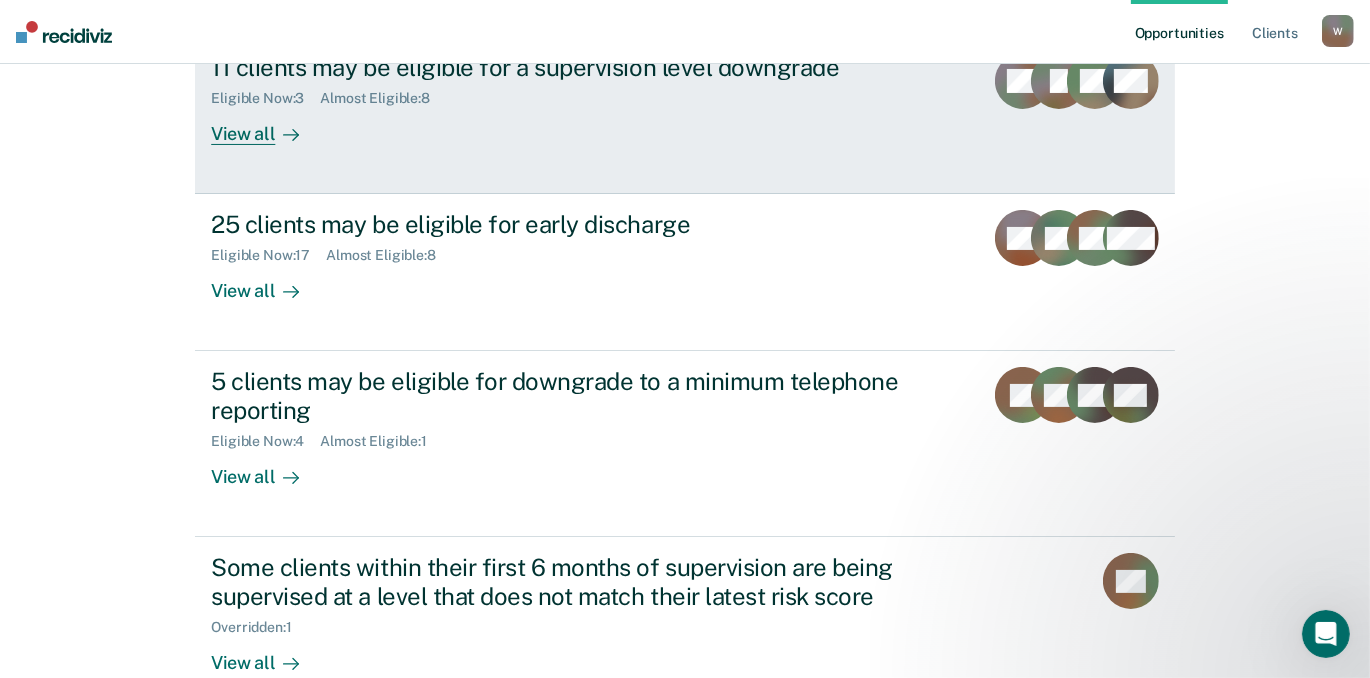 scroll, scrollTop: 272, scrollLeft: 0, axis: vertical 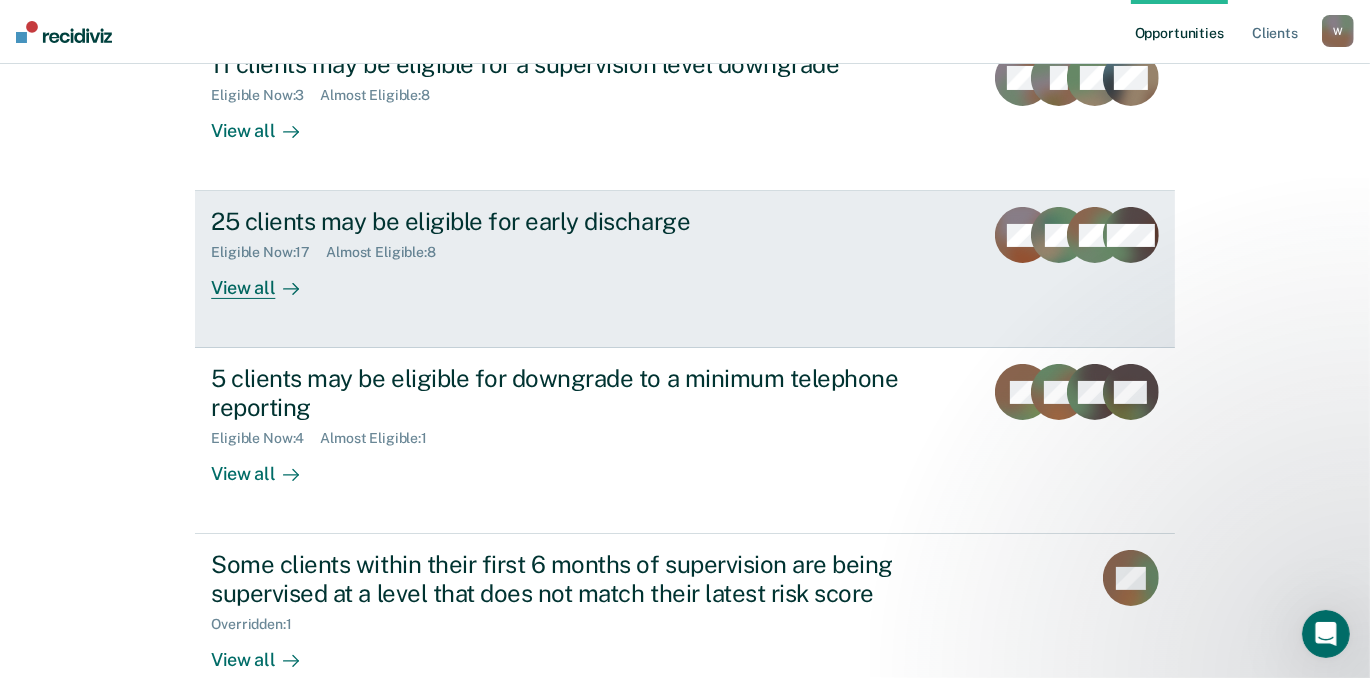click on "View all" at bounding box center (267, 280) 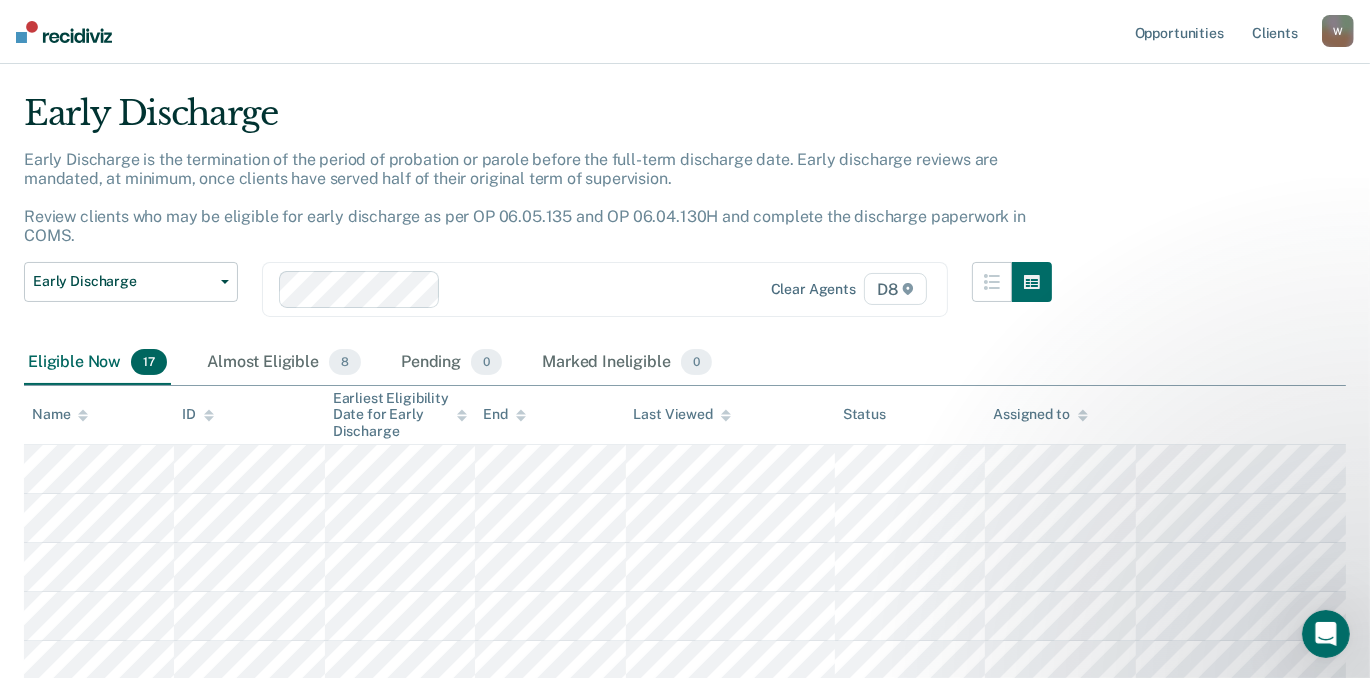 scroll, scrollTop: 0, scrollLeft: 0, axis: both 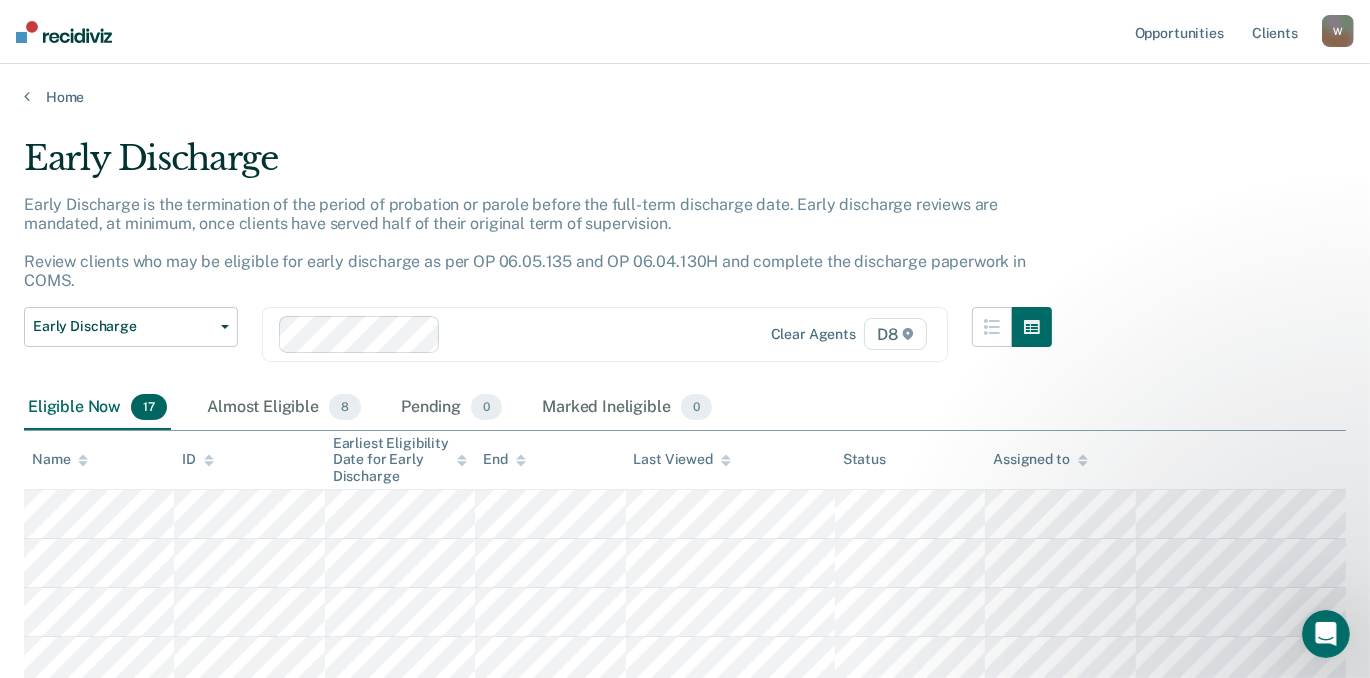 drag, startPoint x: 232, startPoint y: 124, endPoint x: 667, endPoint y: 150, distance: 435.7763 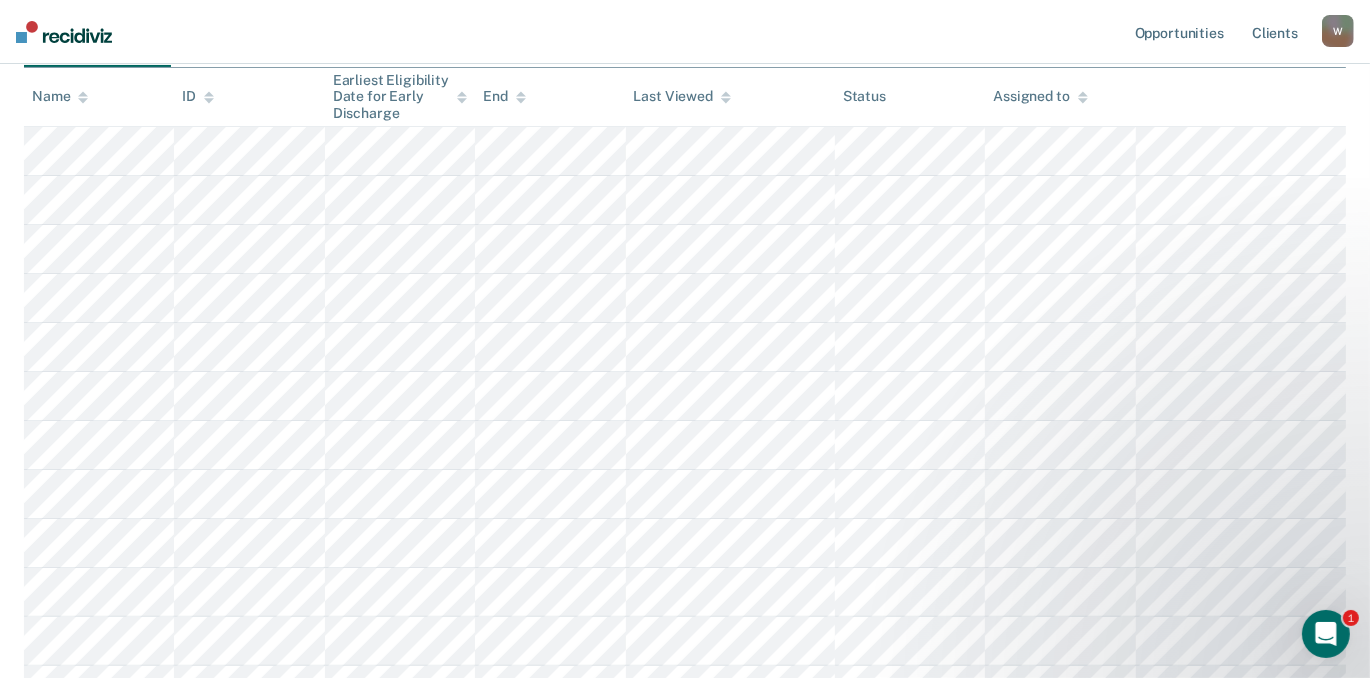 scroll, scrollTop: 364, scrollLeft: 0, axis: vertical 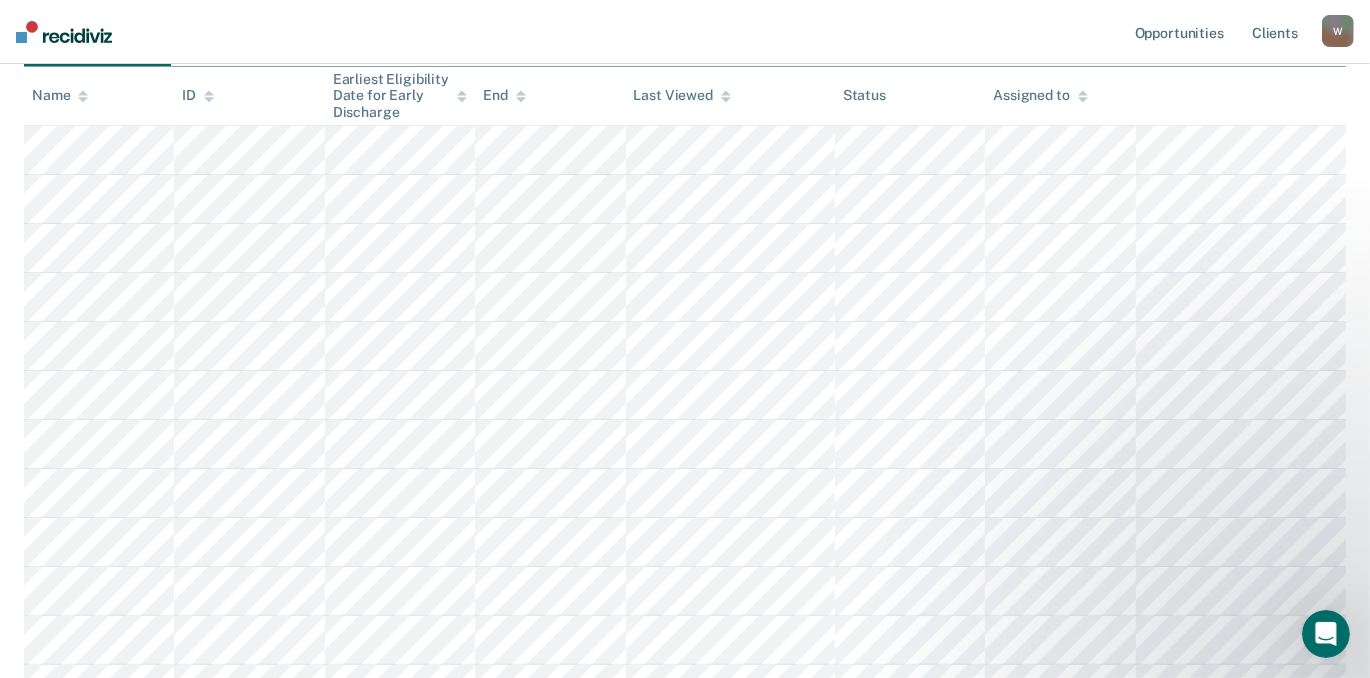 click on "Almost Eligible 8" at bounding box center (284, 44) 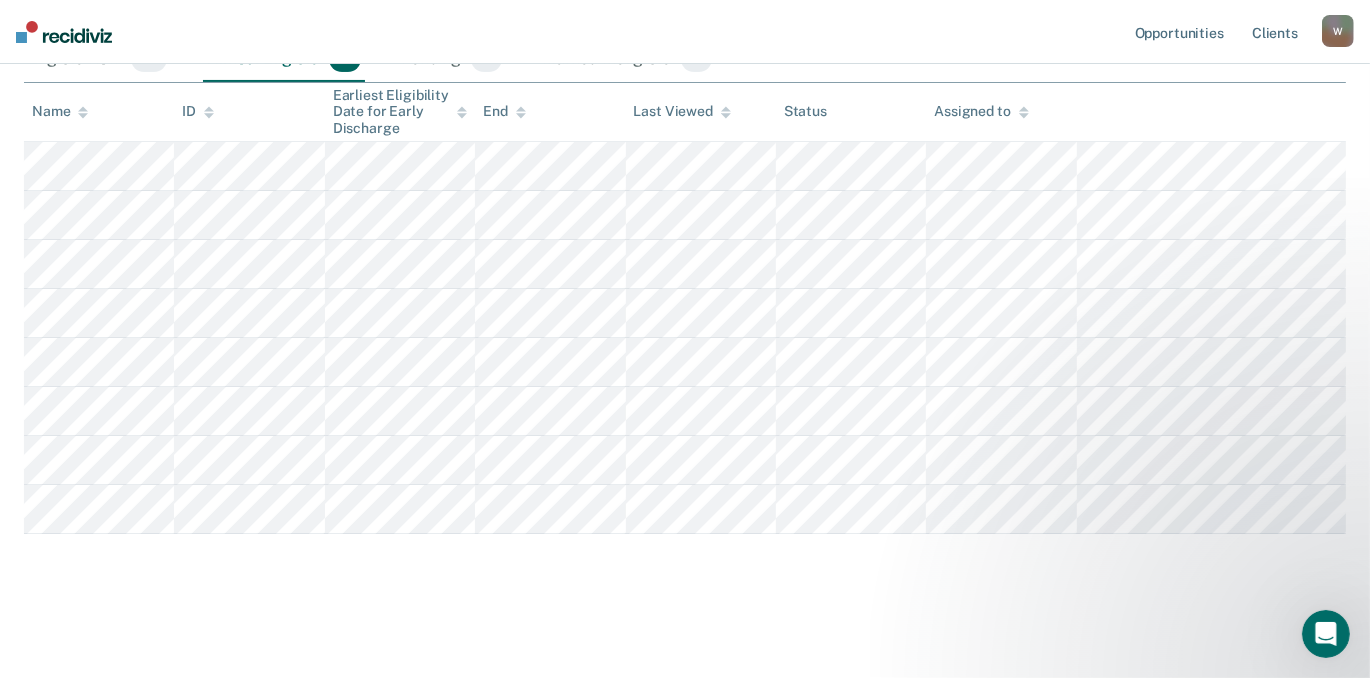 scroll, scrollTop: 143, scrollLeft: 0, axis: vertical 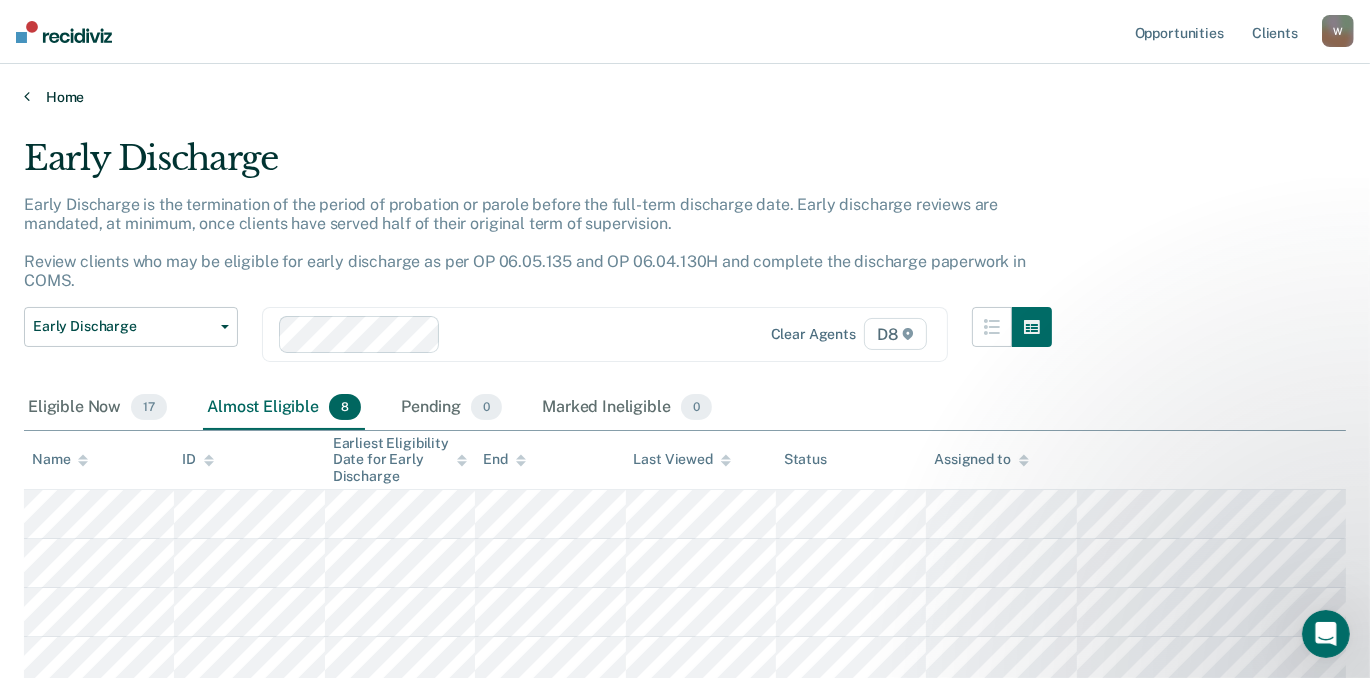 click on "Home" at bounding box center (685, 97) 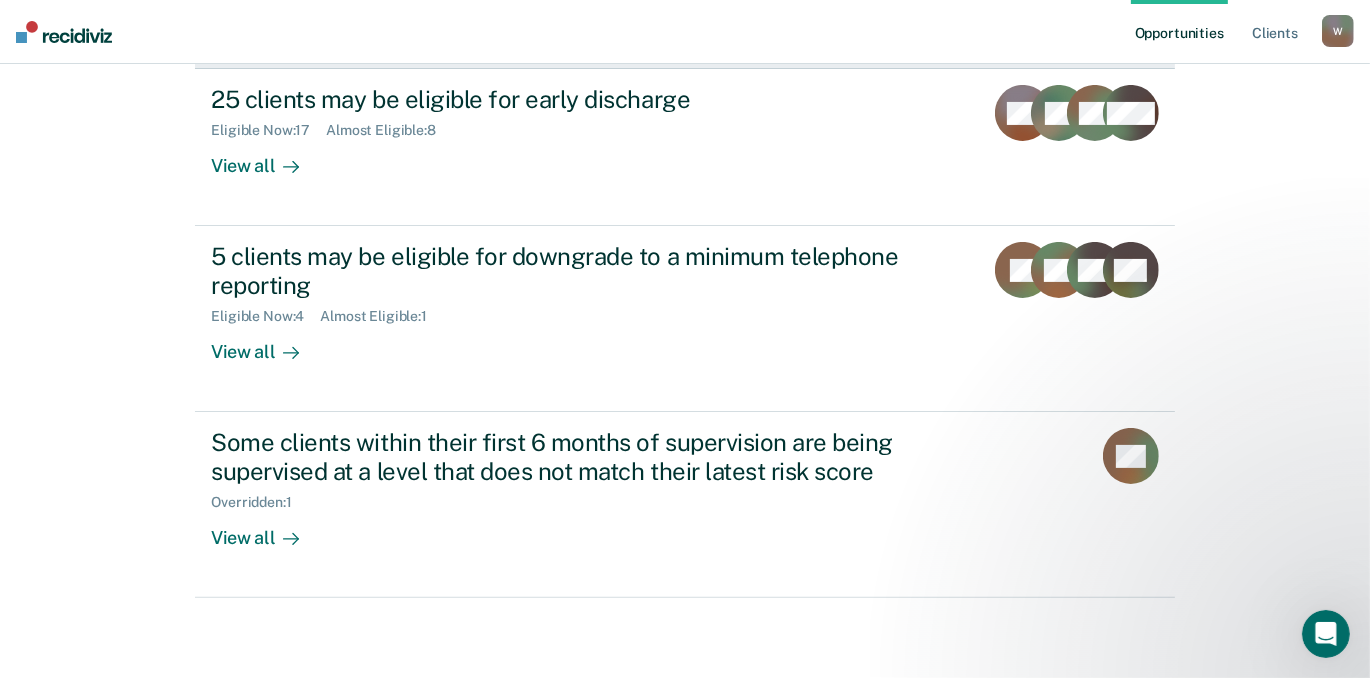 scroll, scrollTop: 545, scrollLeft: 0, axis: vertical 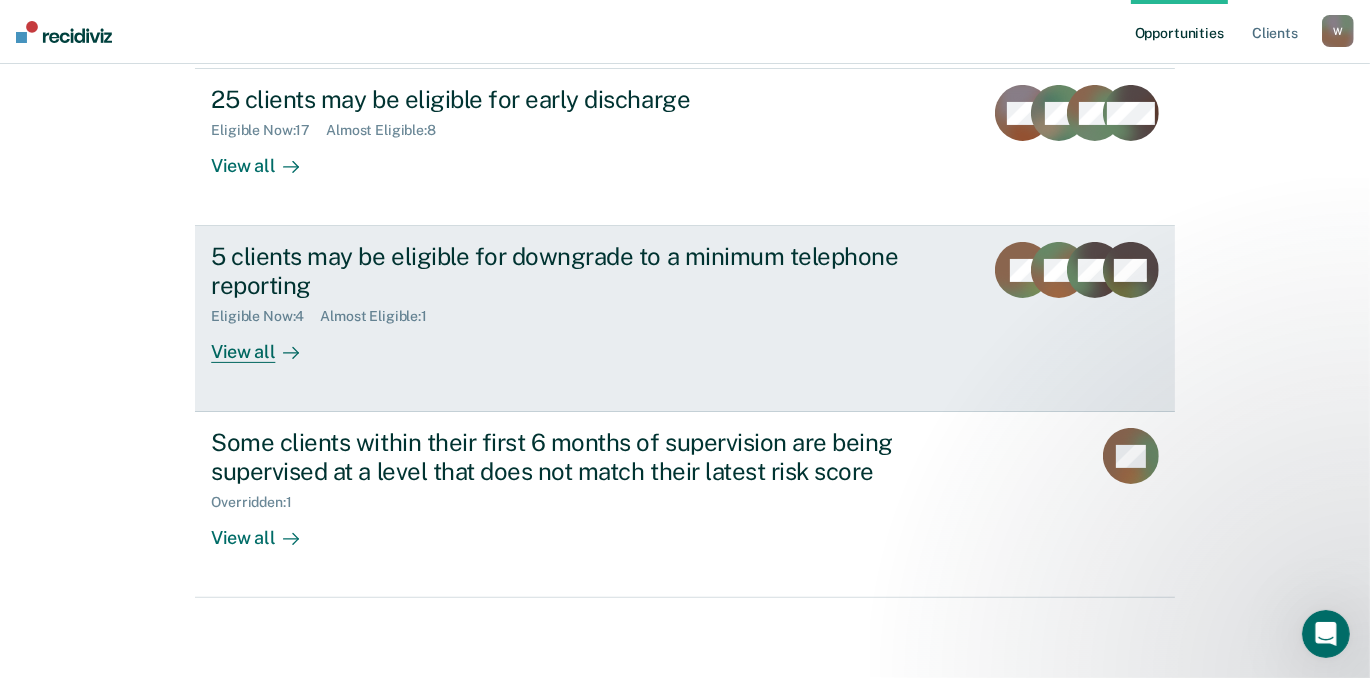 click on "View all" at bounding box center [267, 344] 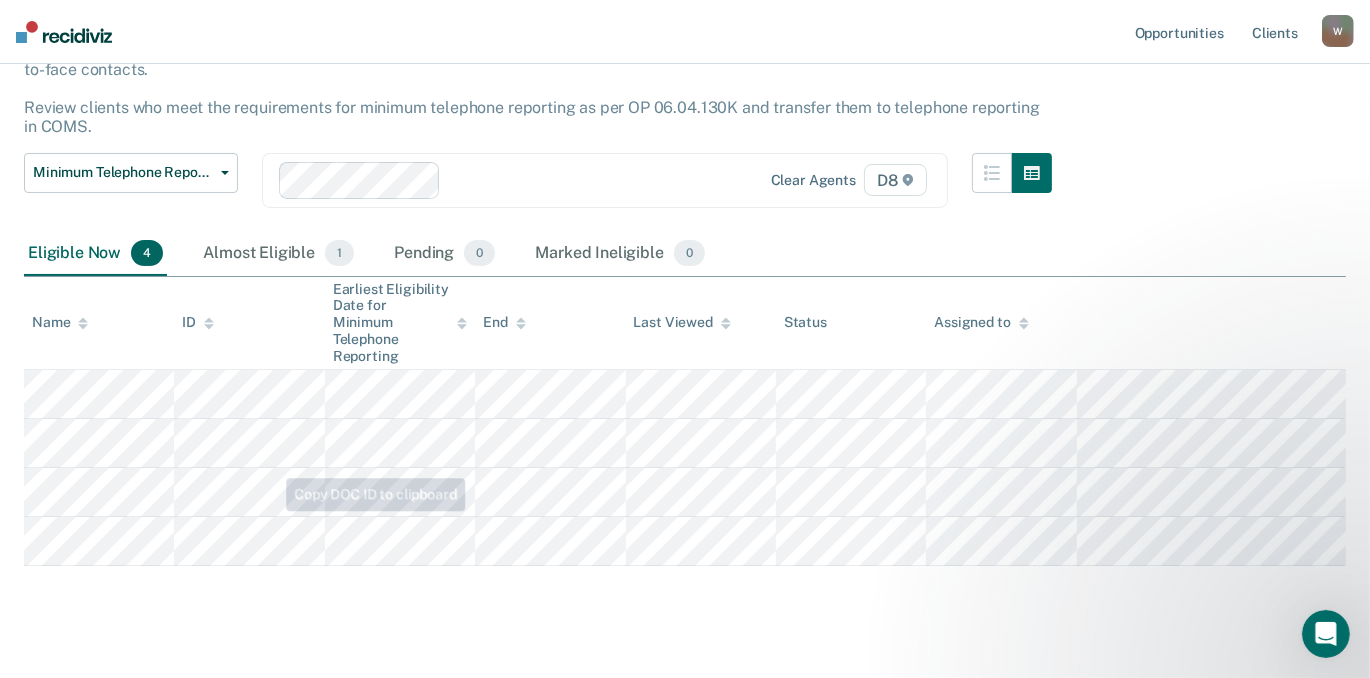 scroll, scrollTop: 363, scrollLeft: 0, axis: vertical 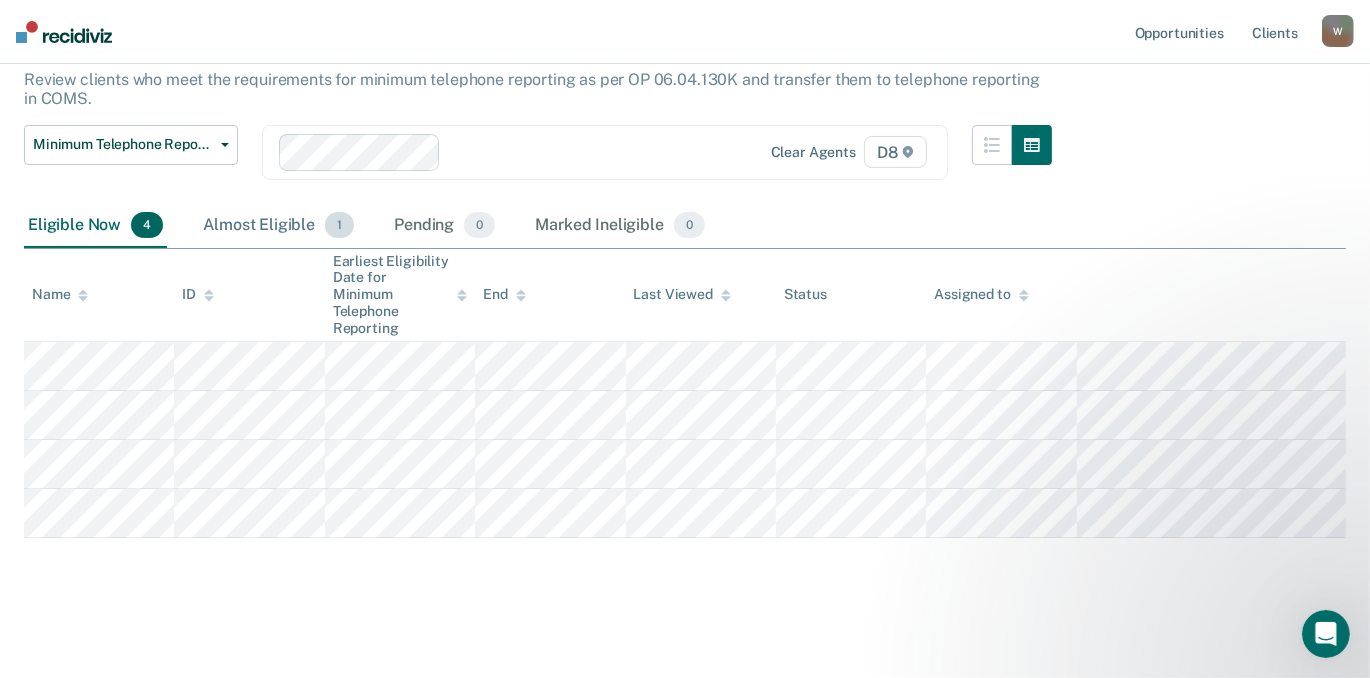 click on "Almost Eligible 1" at bounding box center (278, 226) 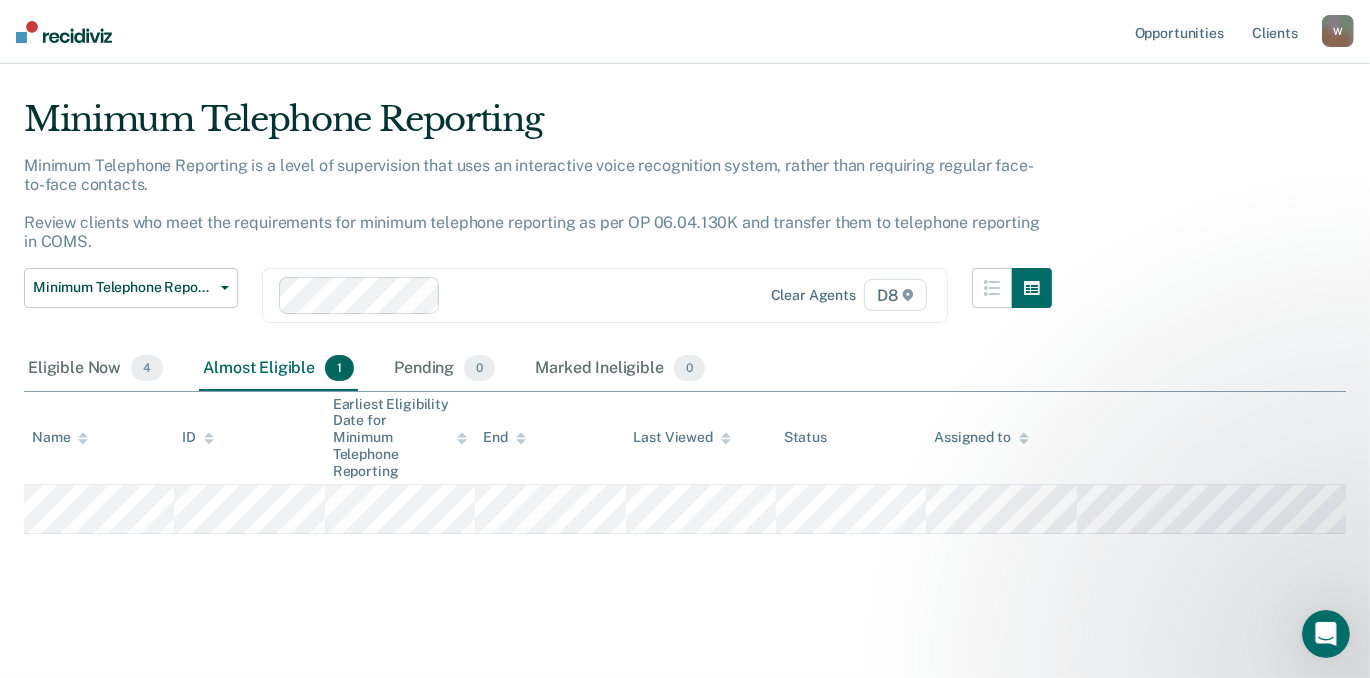 scroll, scrollTop: 0, scrollLeft: 0, axis: both 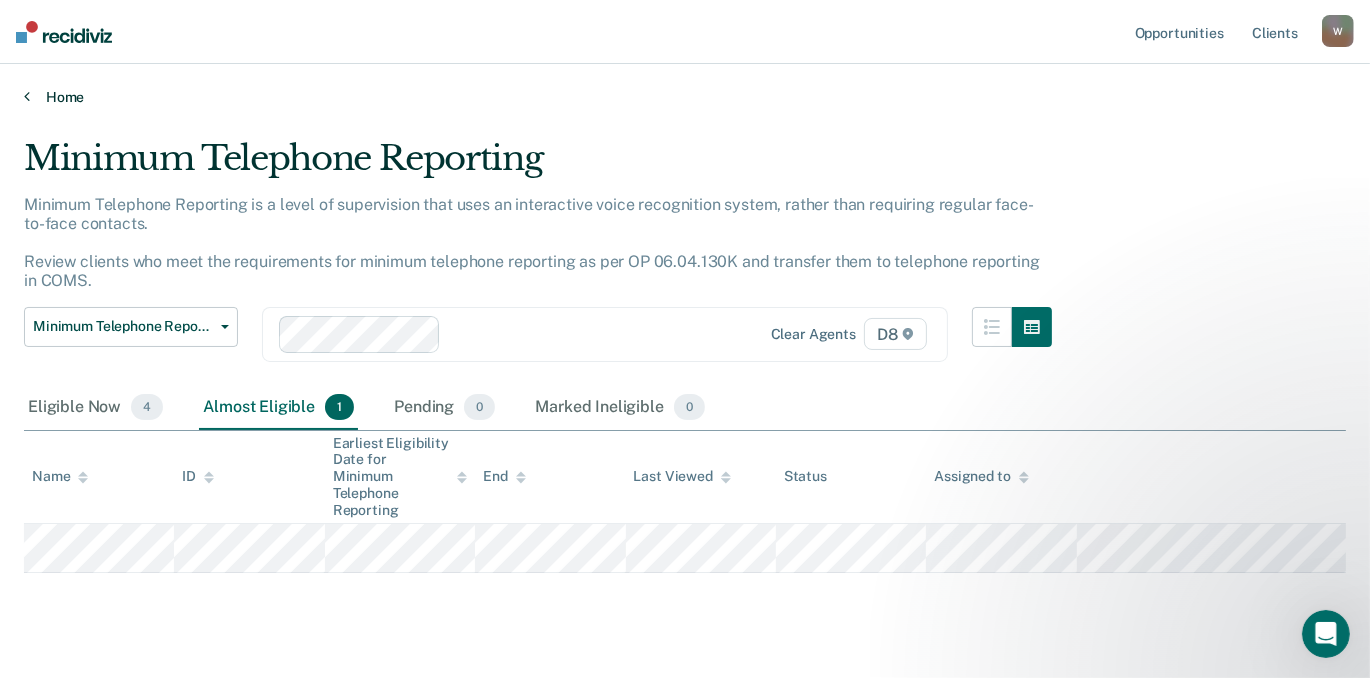 click at bounding box center (27, 96) 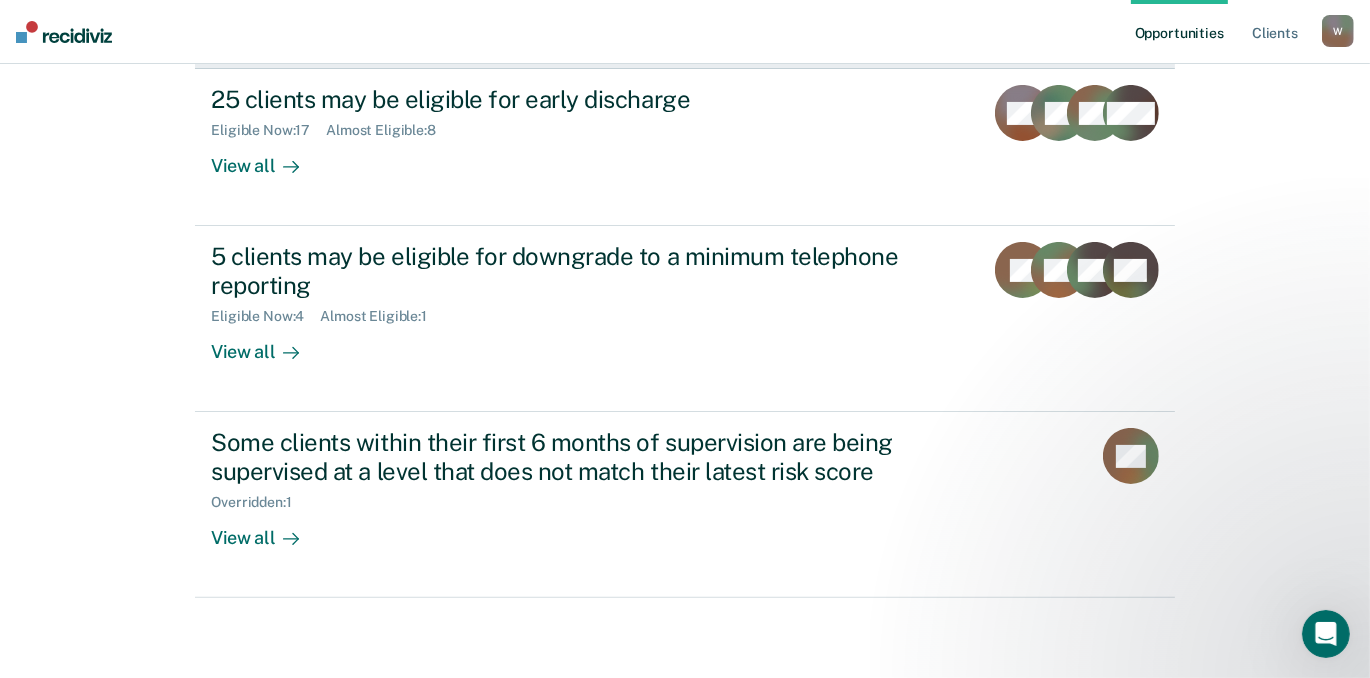 scroll, scrollTop: 722, scrollLeft: 0, axis: vertical 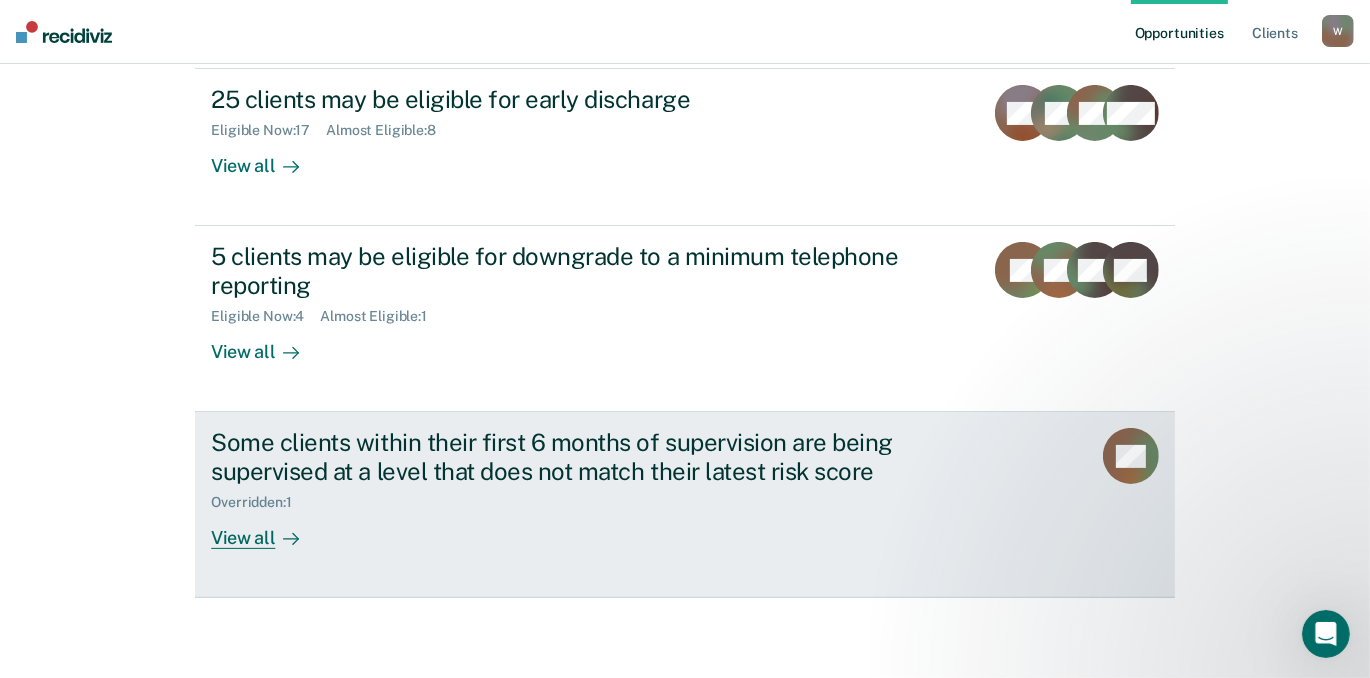 click on "View all" at bounding box center (267, 530) 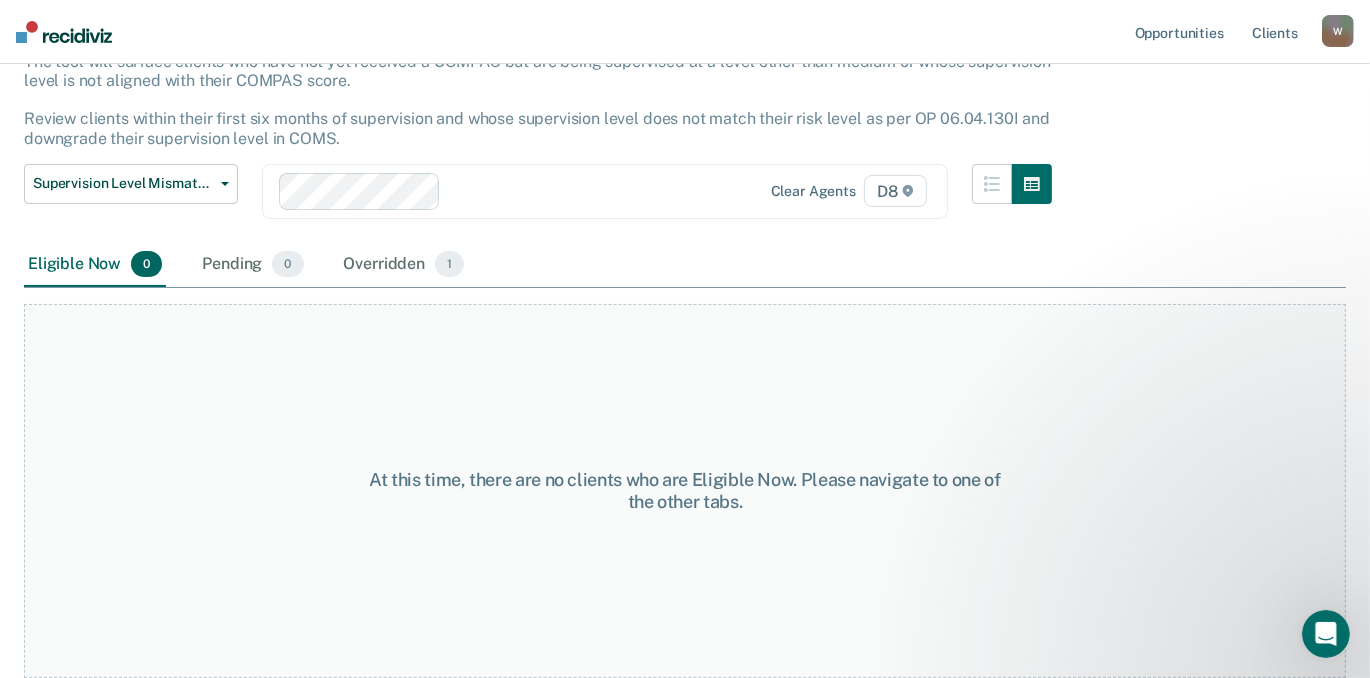 scroll, scrollTop: 382, scrollLeft: 0, axis: vertical 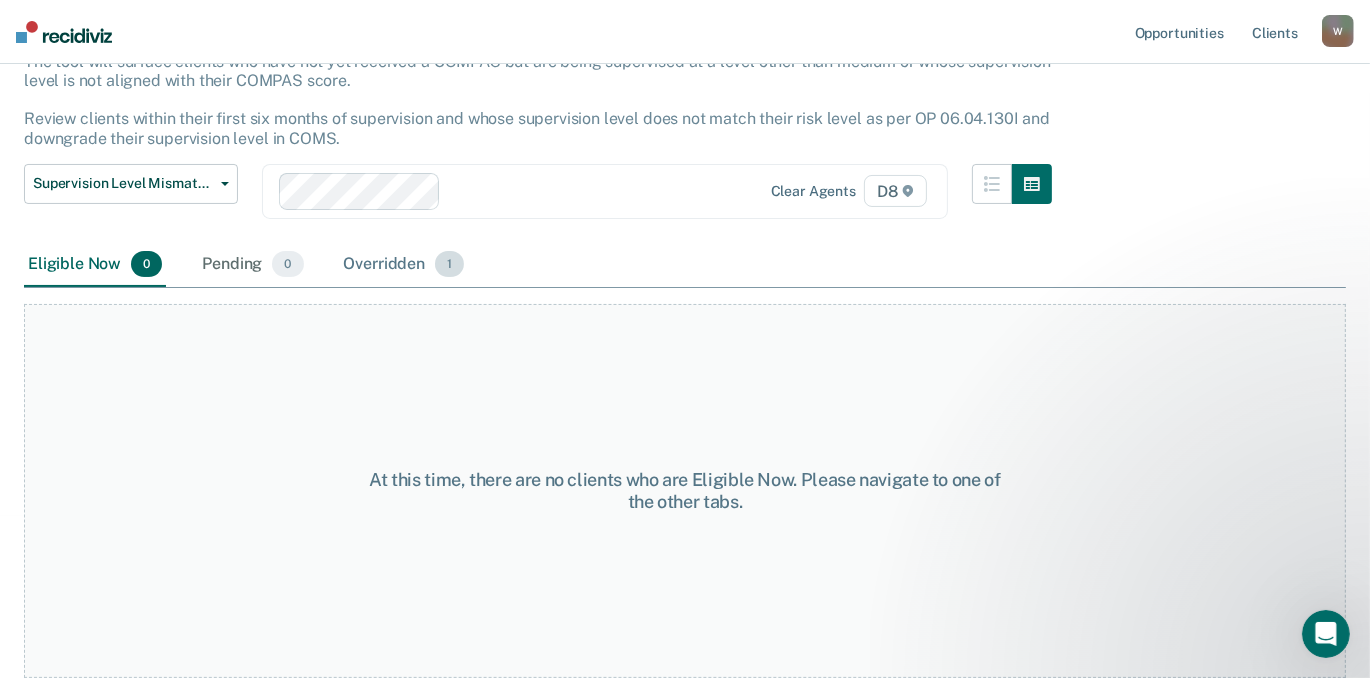 click on "Overridden 1" at bounding box center (404, 265) 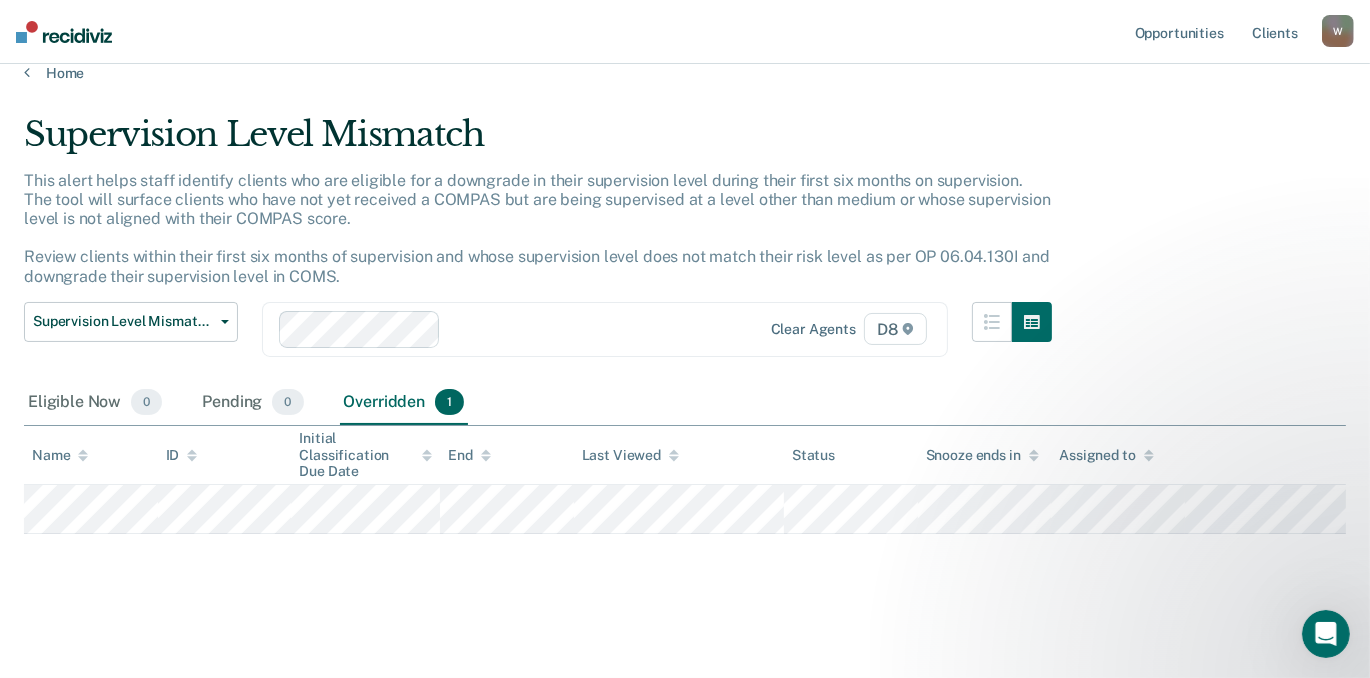 scroll, scrollTop: 0, scrollLeft: 0, axis: both 